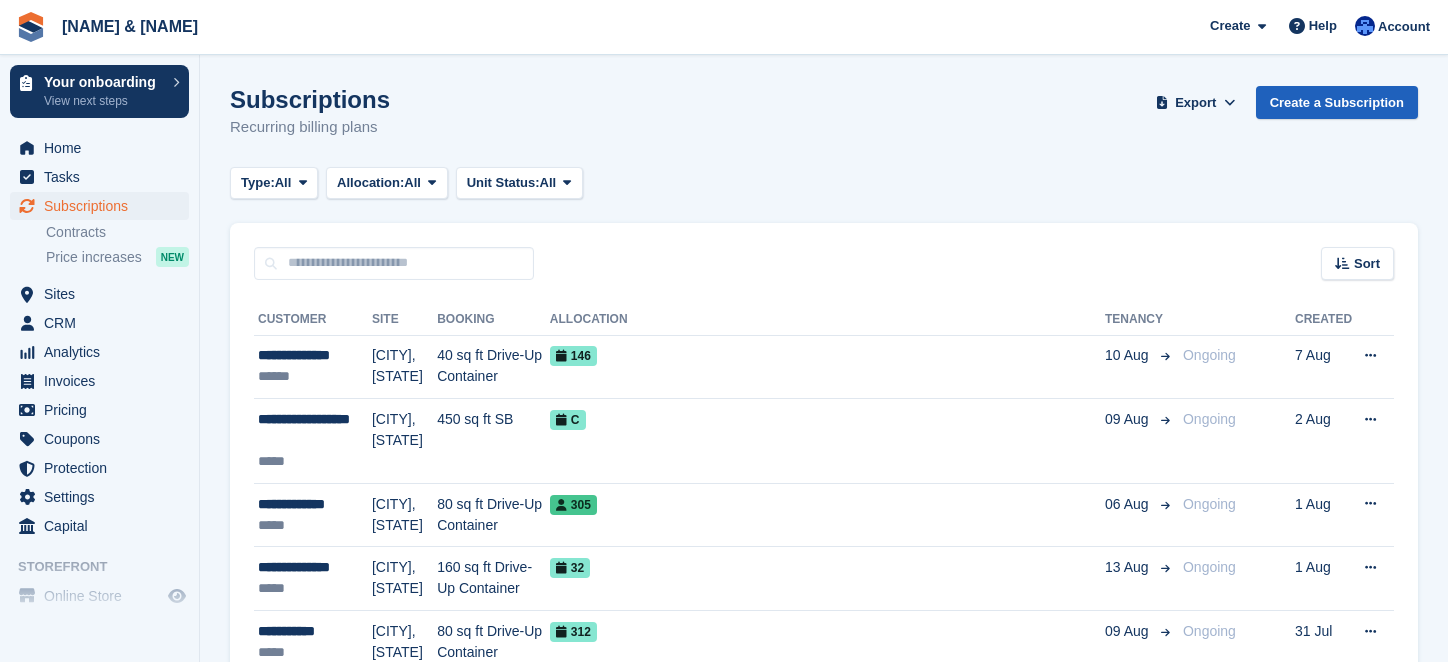 scroll, scrollTop: 0, scrollLeft: 0, axis: both 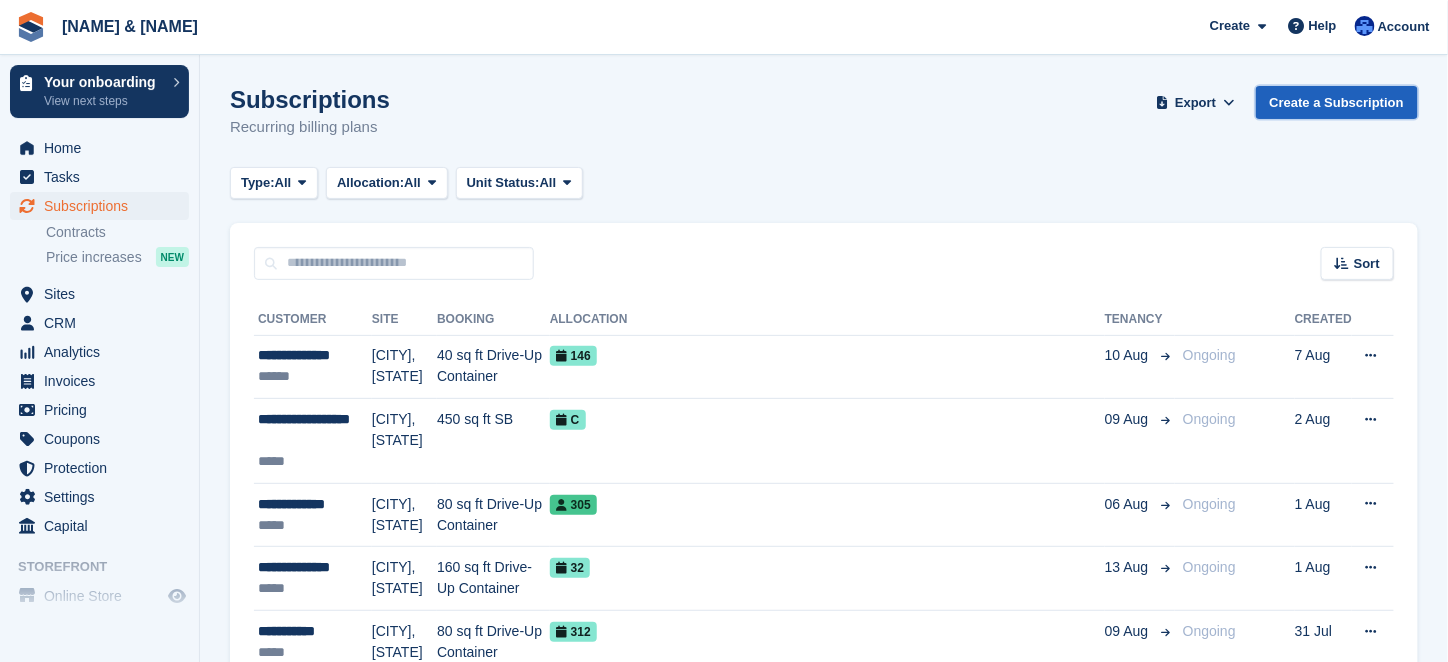 click on "Create a Subscription" at bounding box center [1337, 102] 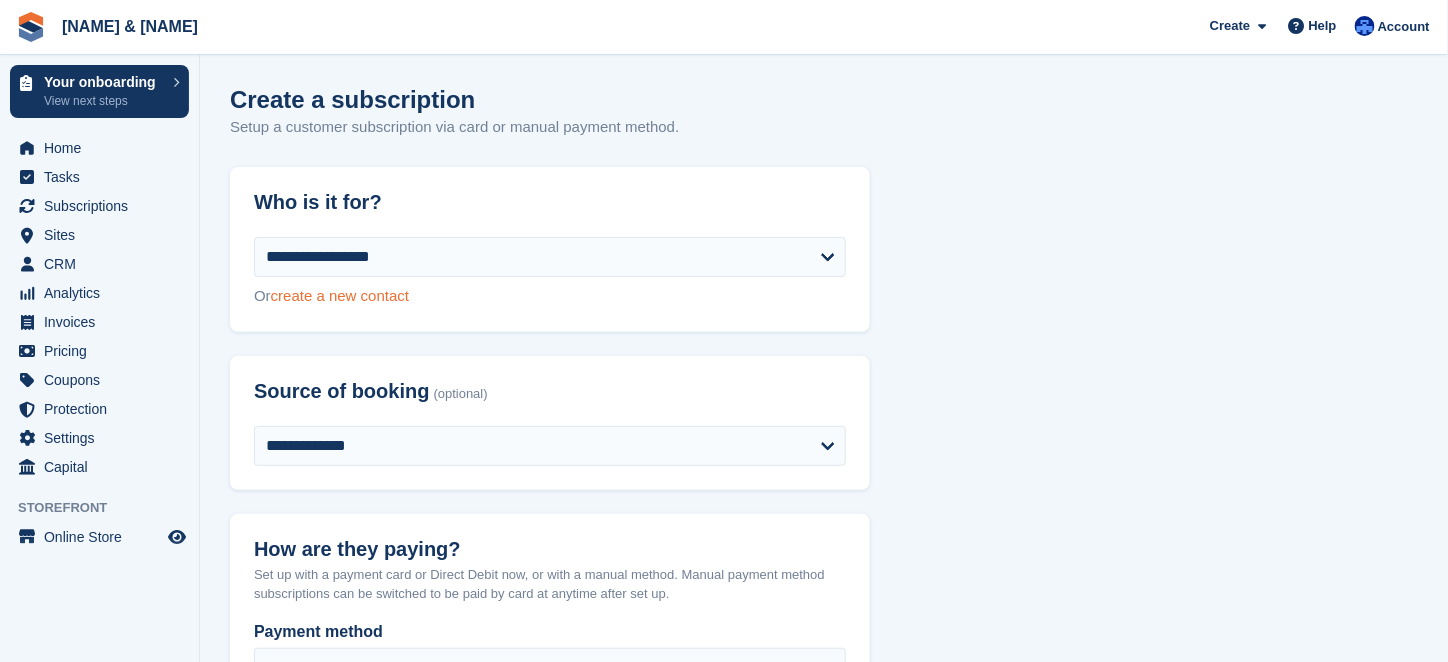 click on "create a new contact" at bounding box center [340, 295] 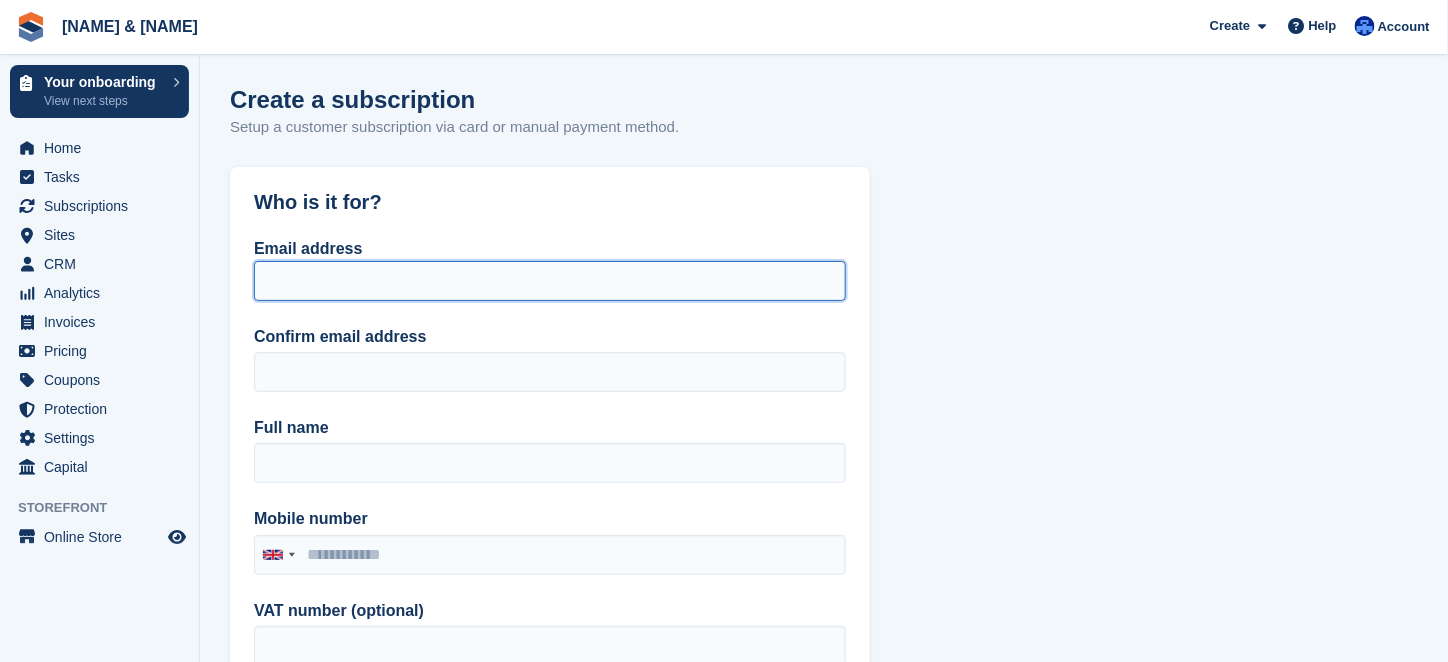 click on "Email address" at bounding box center (550, 281) 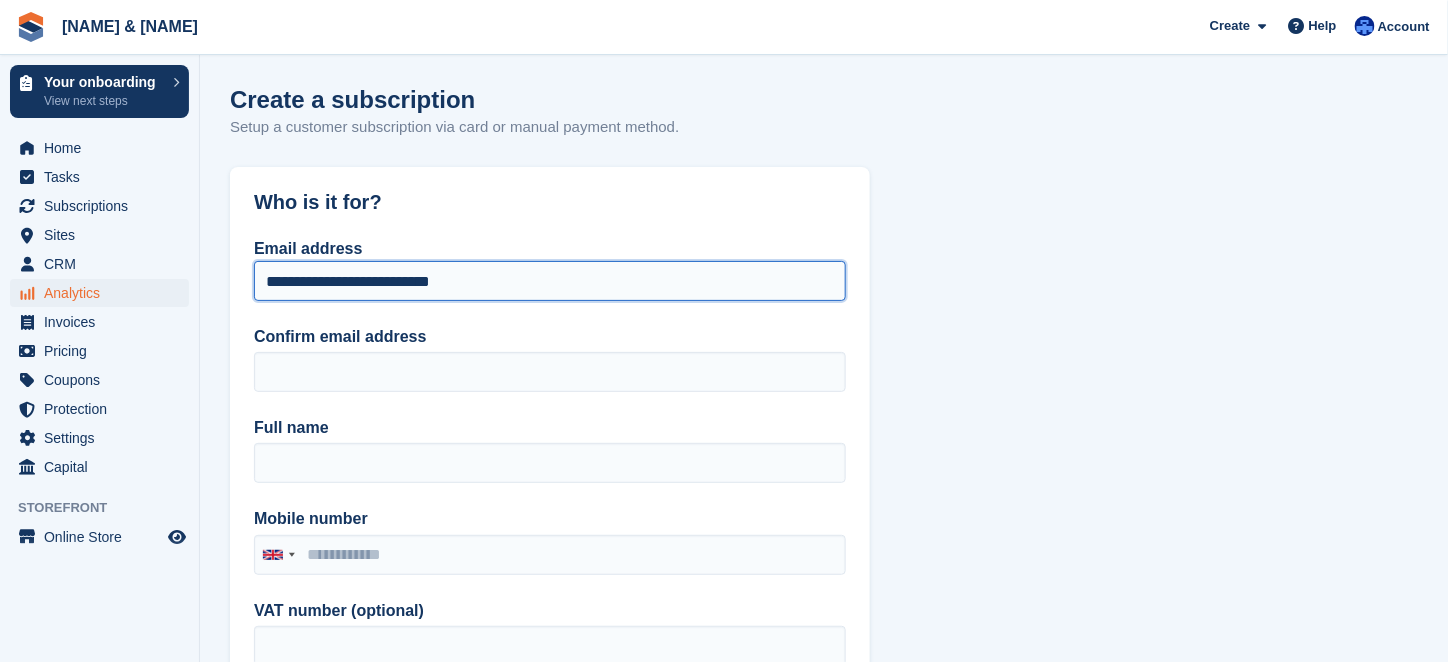 drag, startPoint x: 516, startPoint y: 284, endPoint x: 162, endPoint y: 290, distance: 354.05084 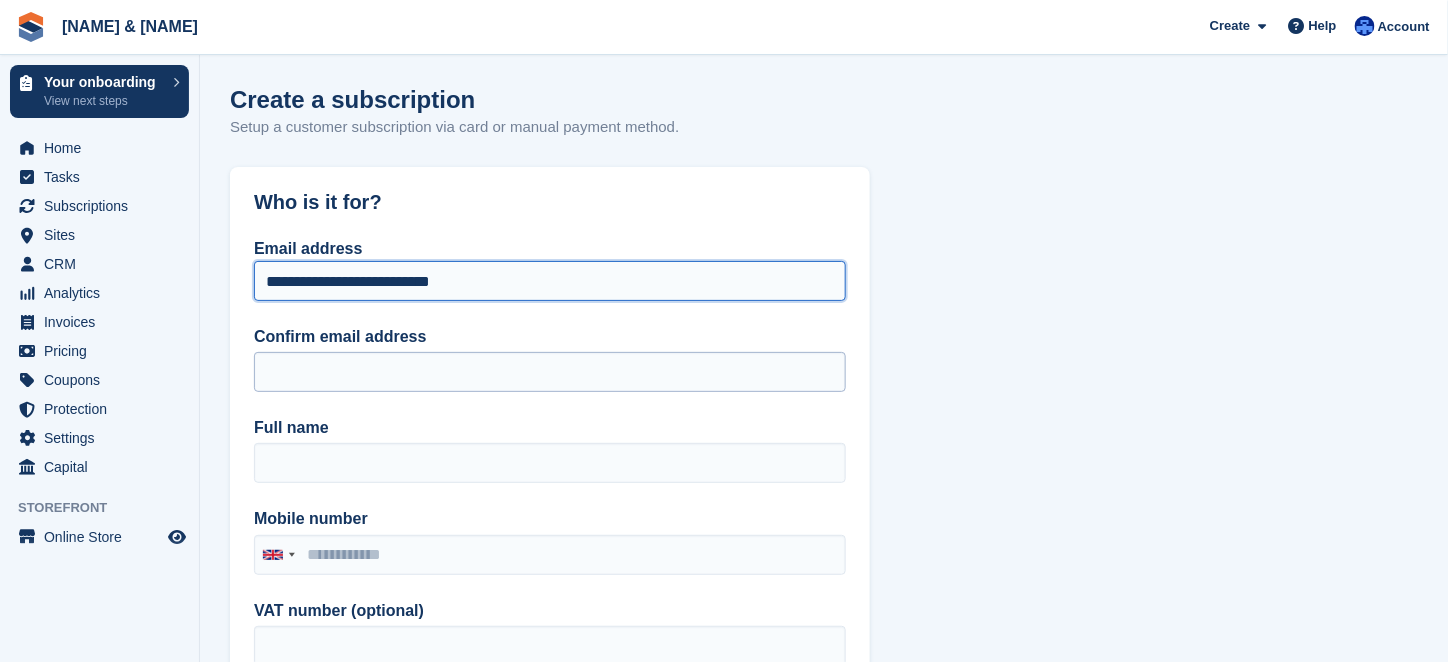type on "**********" 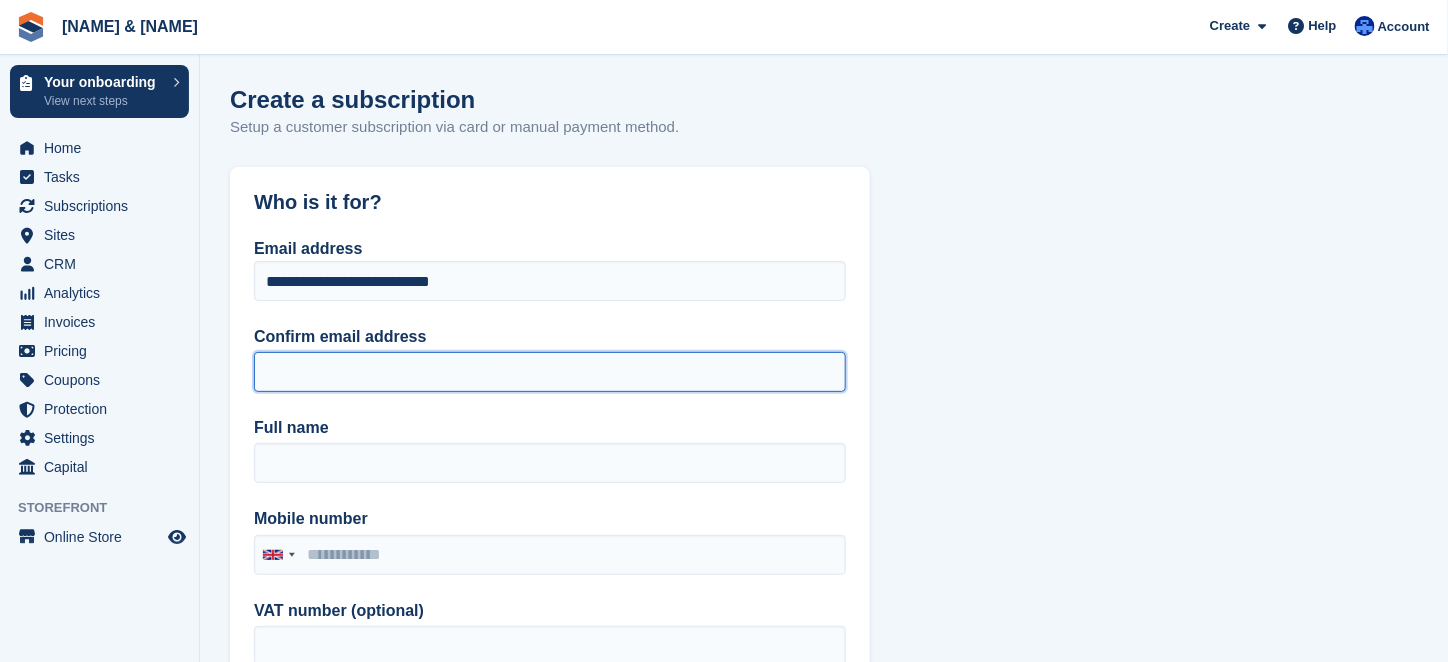 click on "Confirm email address" at bounding box center [550, 372] 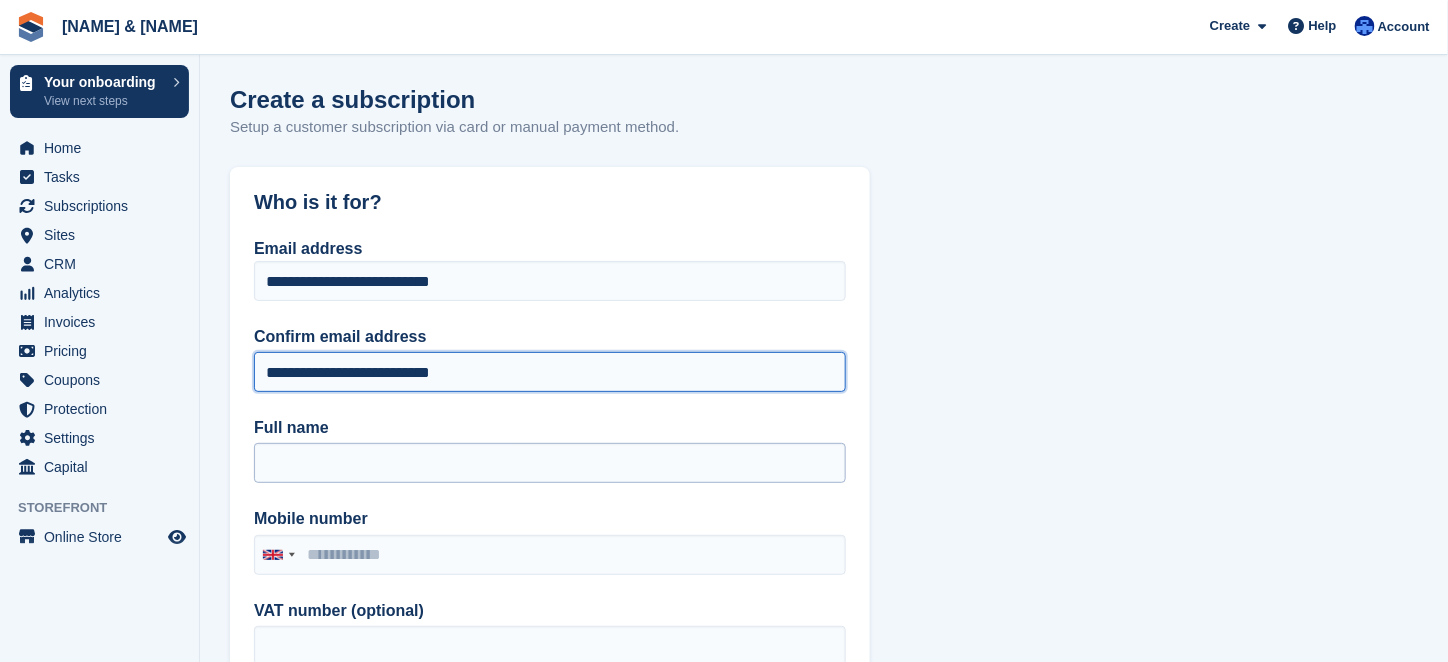 type on "**********" 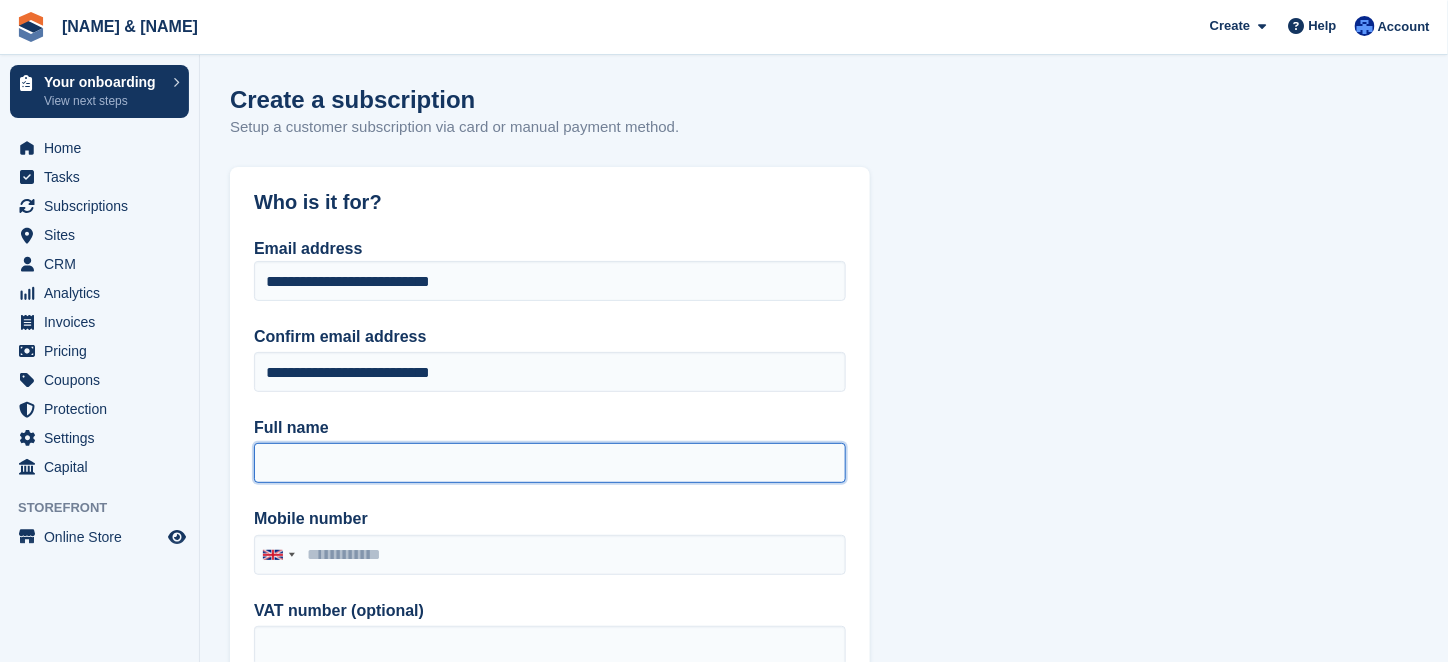click on "Full name" at bounding box center [550, 463] 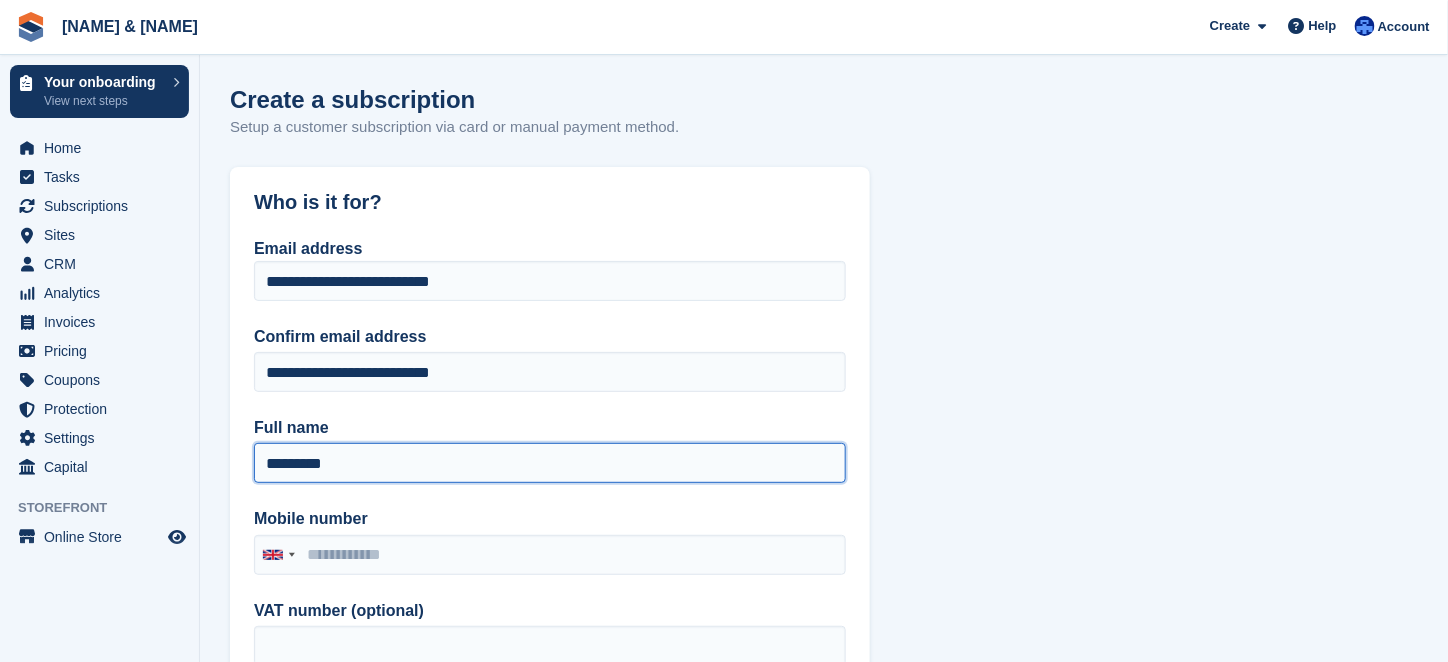 scroll, scrollTop: 100, scrollLeft: 0, axis: vertical 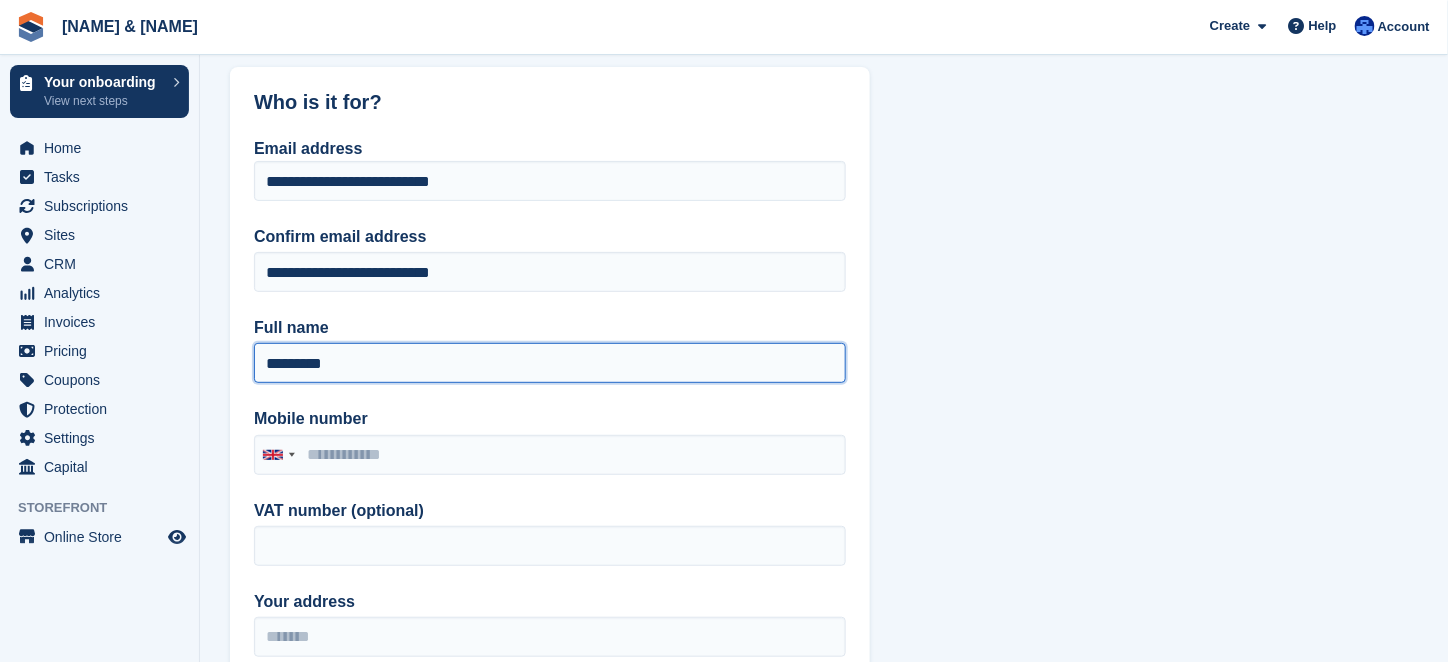 drag, startPoint x: 399, startPoint y: 369, endPoint x: 256, endPoint y: 363, distance: 143.12582 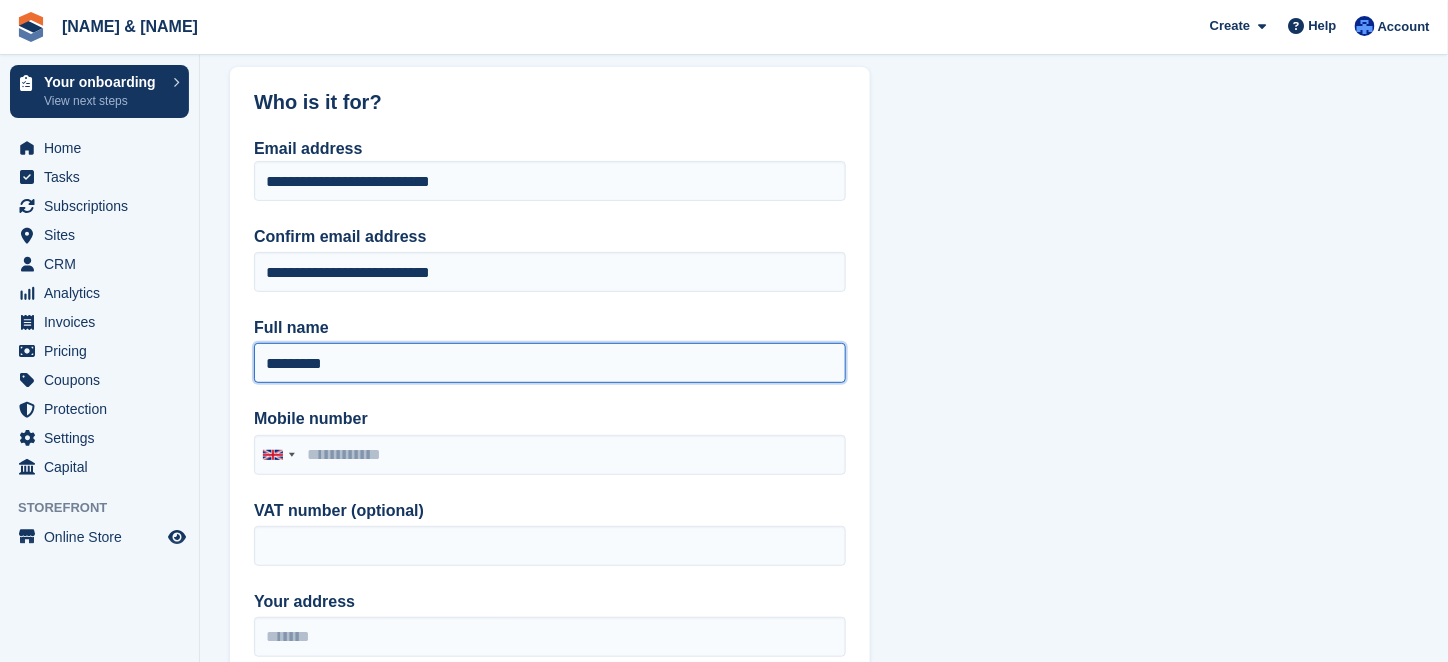 click on "*********" at bounding box center [550, 363] 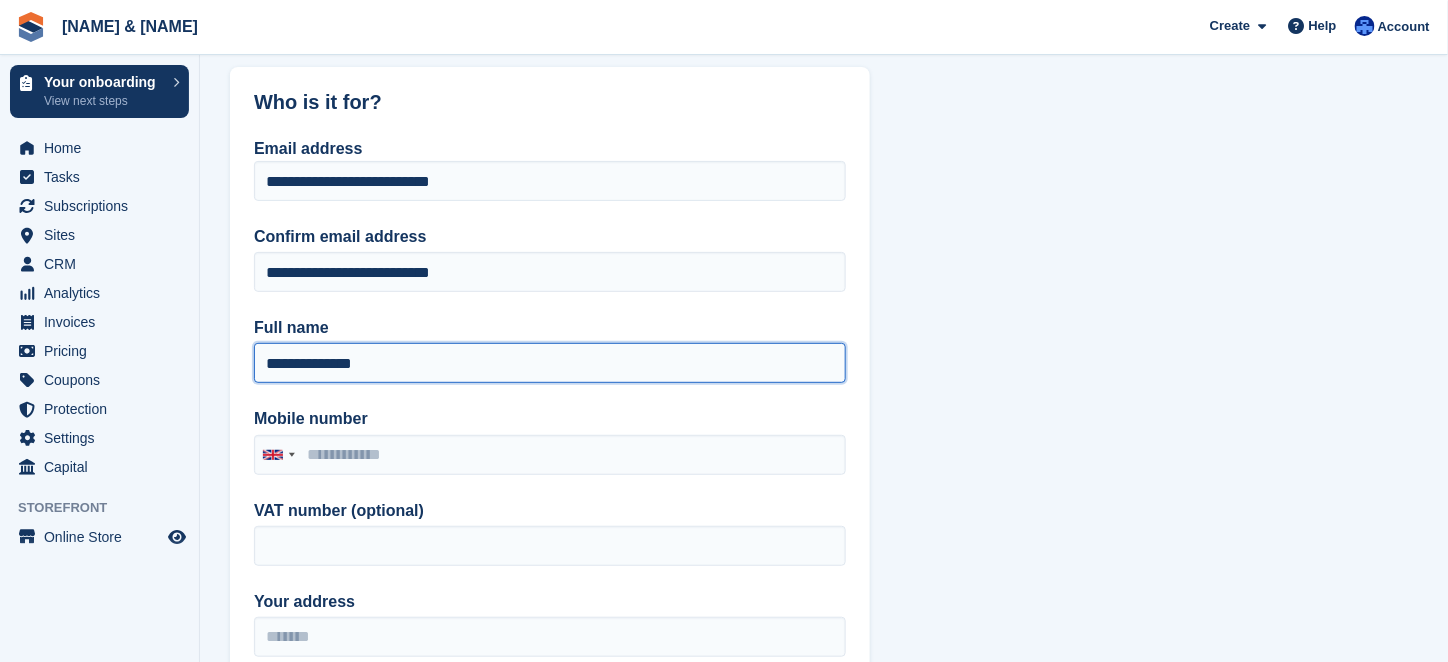 type on "**********" 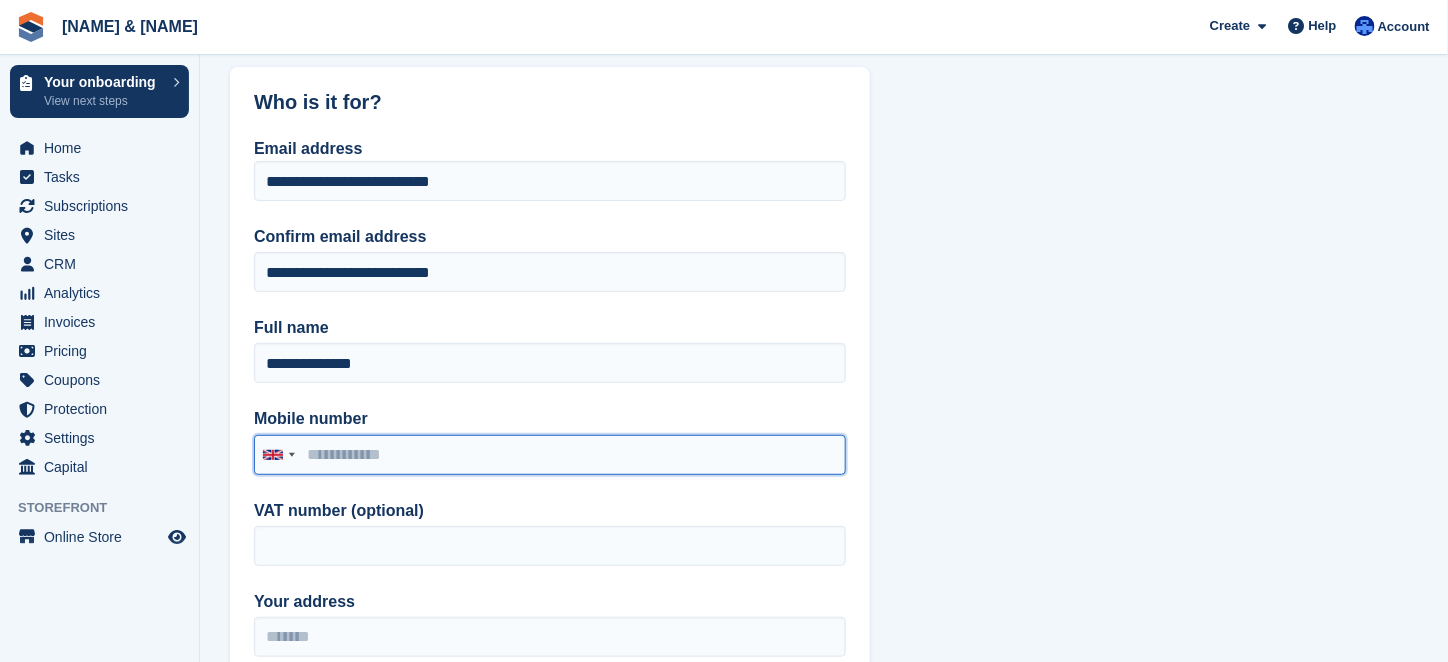 click on "Mobile number" at bounding box center [550, 455] 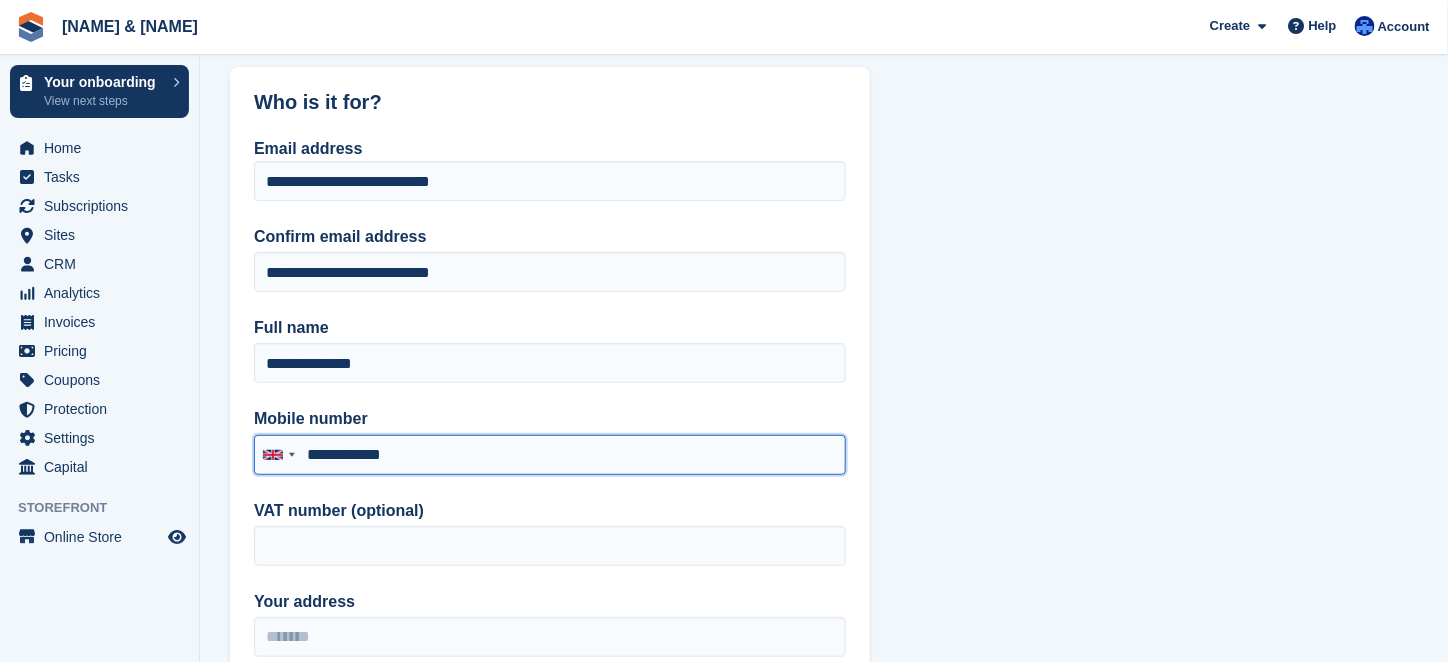 scroll, scrollTop: 200, scrollLeft: 0, axis: vertical 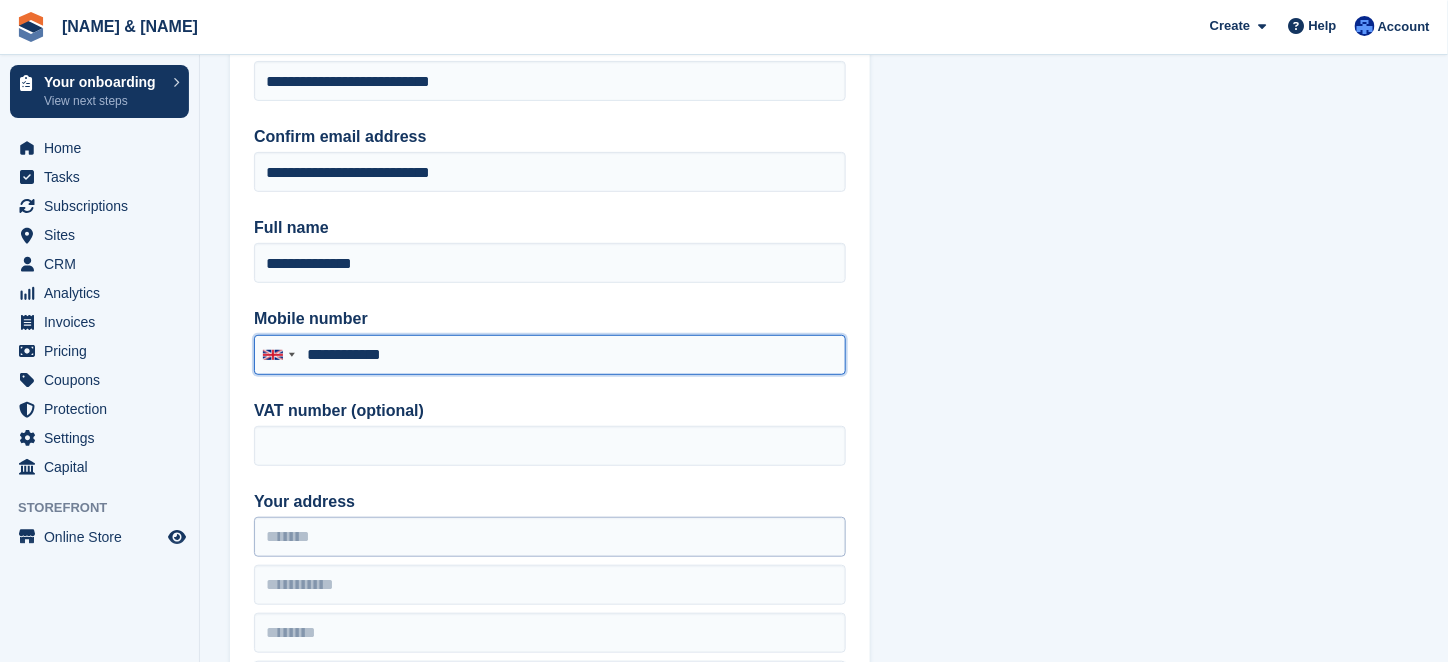 type on "**********" 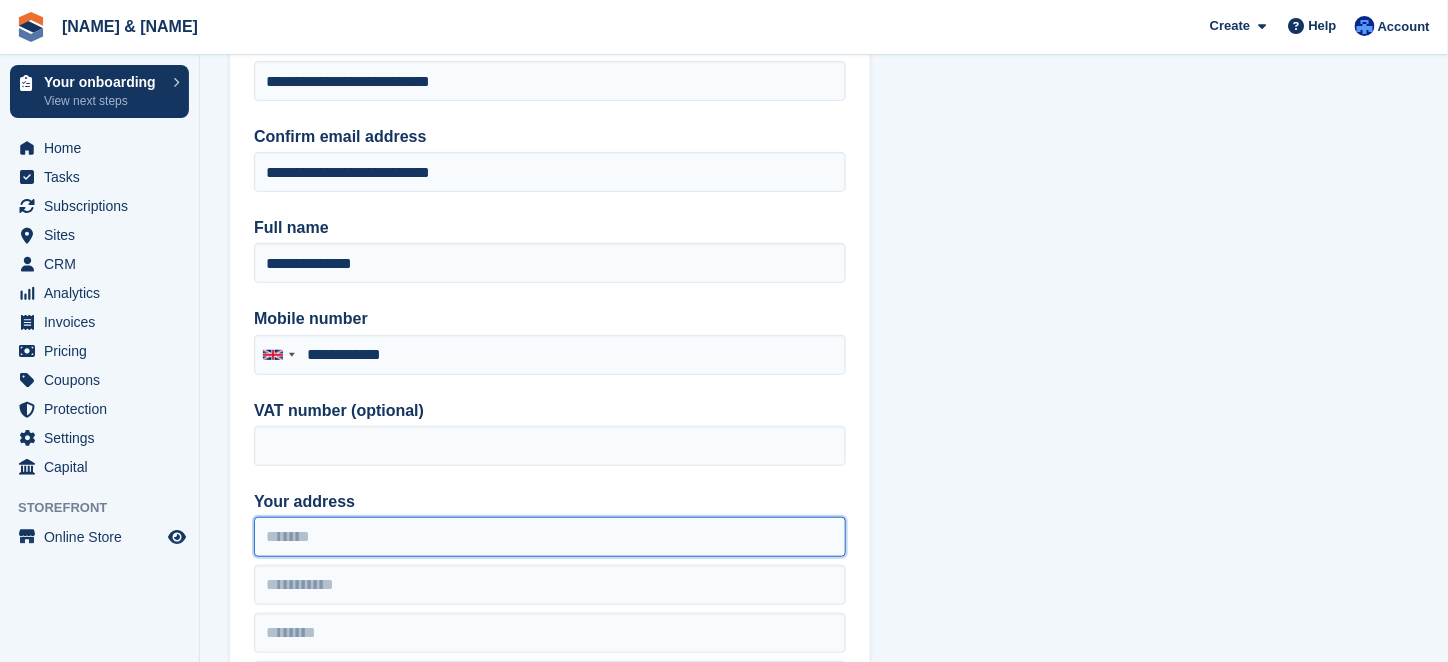 click on "Your address" at bounding box center (550, 537) 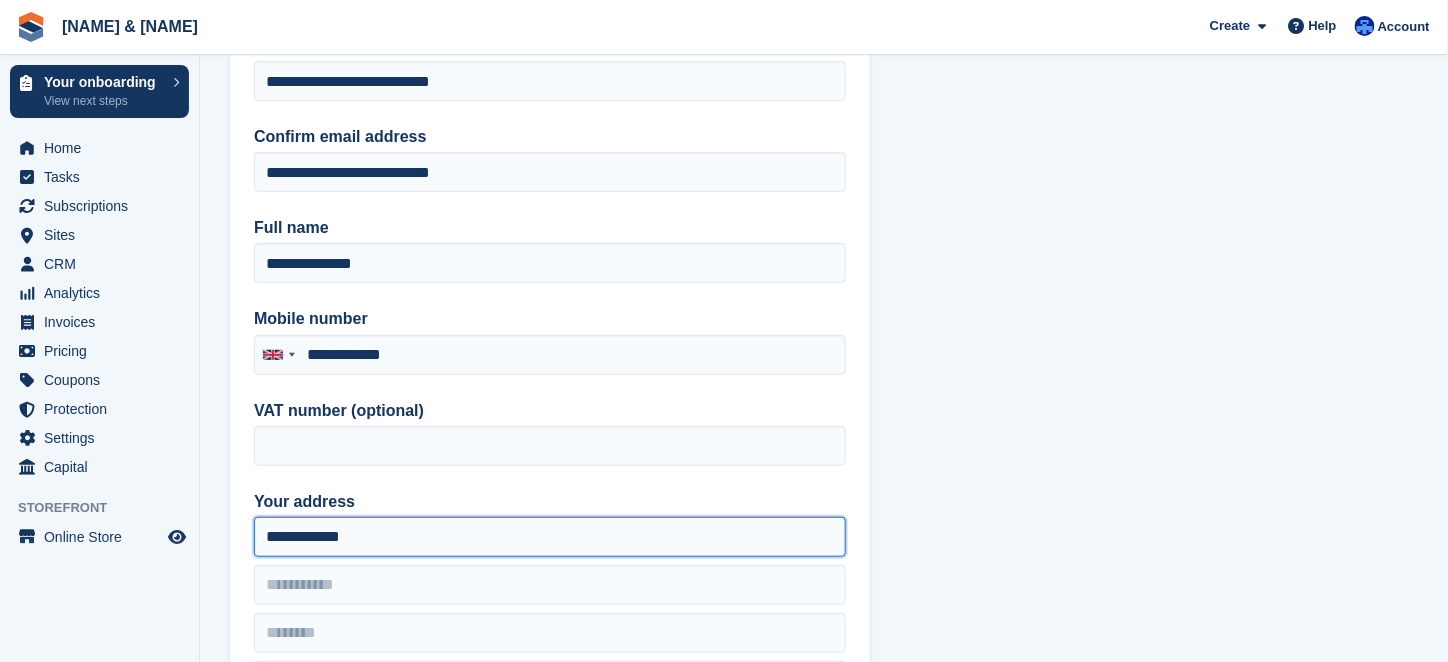 type on "**********" 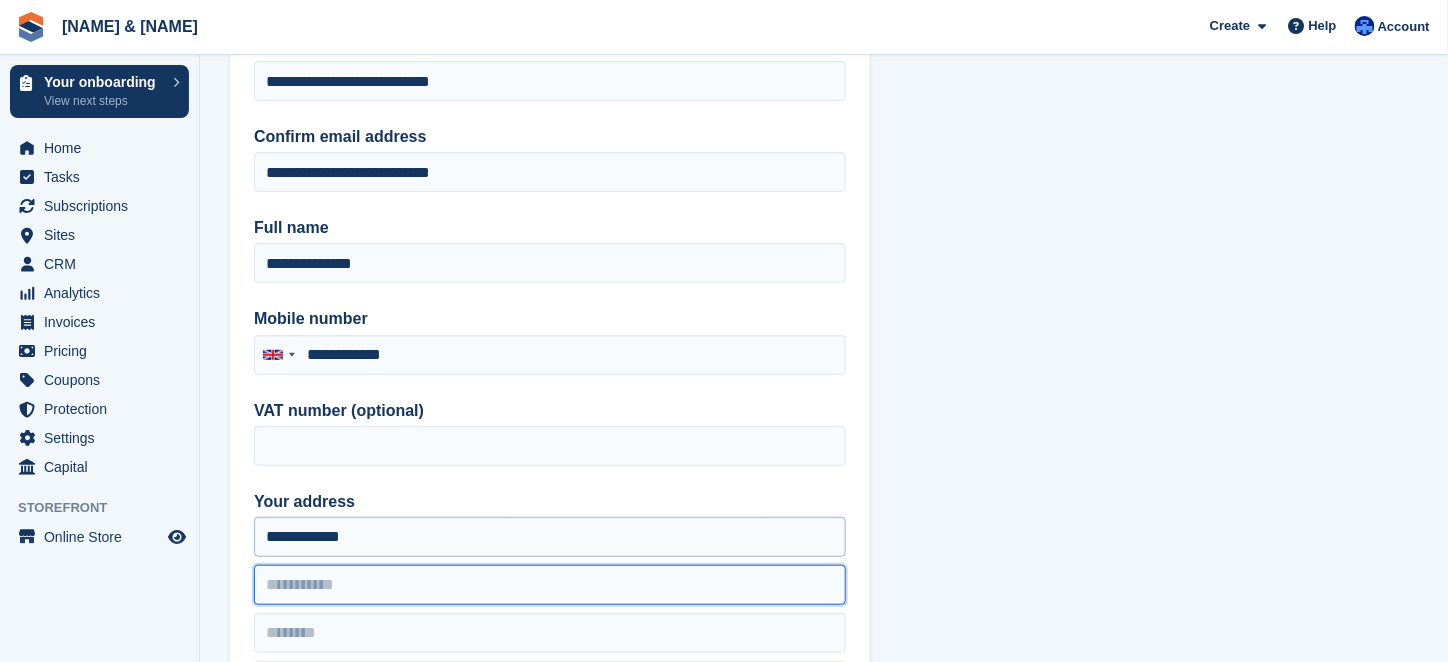 type on "*" 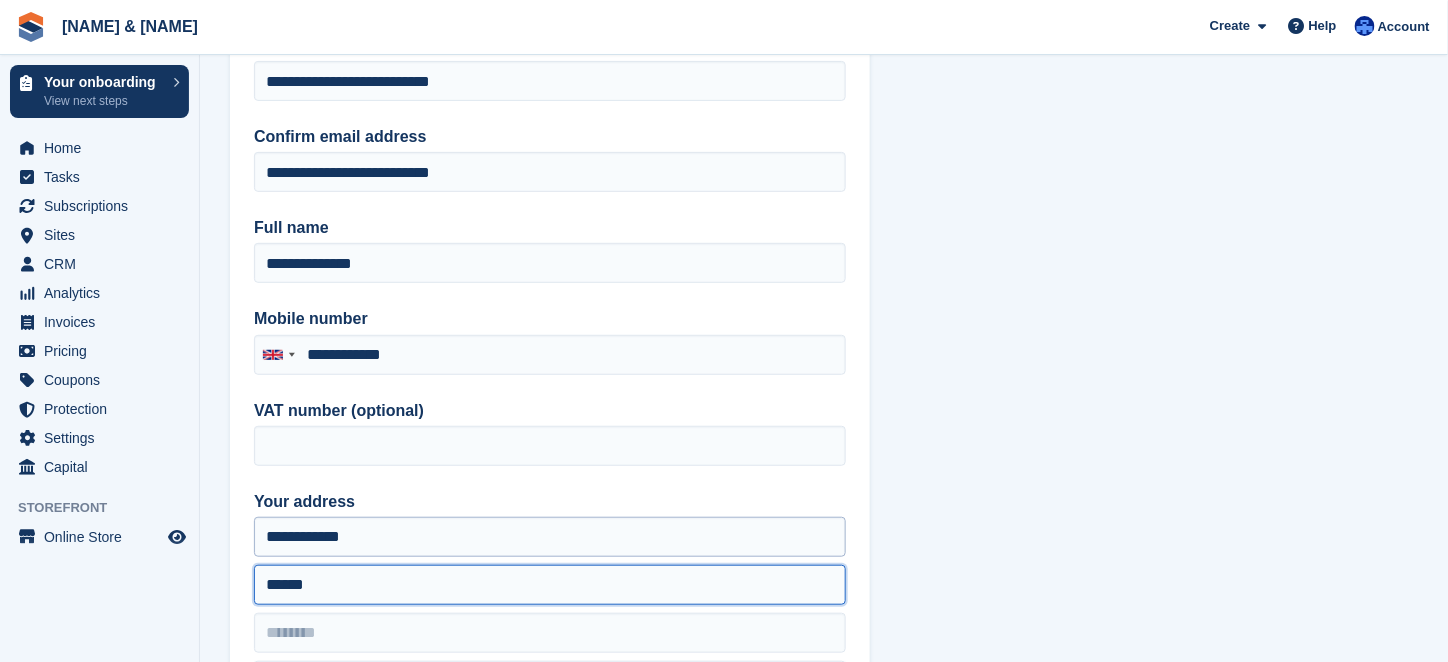 type on "******" 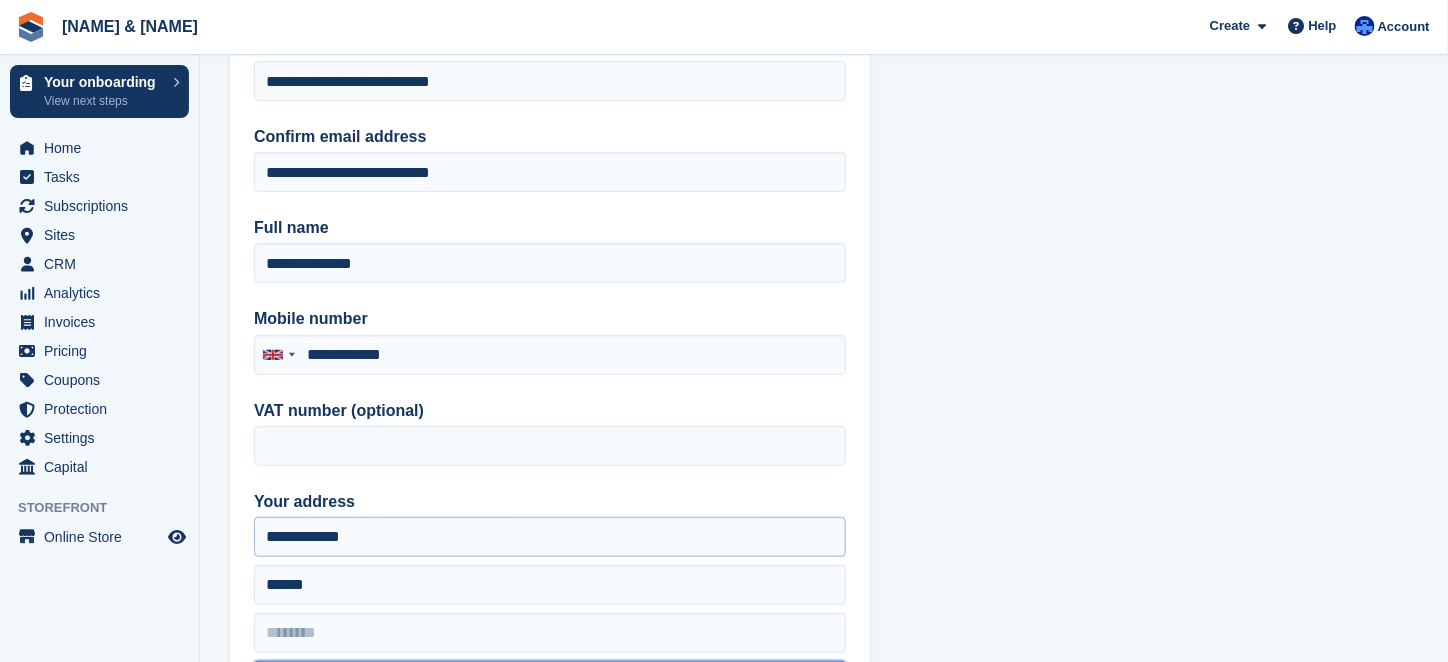 scroll, scrollTop: 238, scrollLeft: 0, axis: vertical 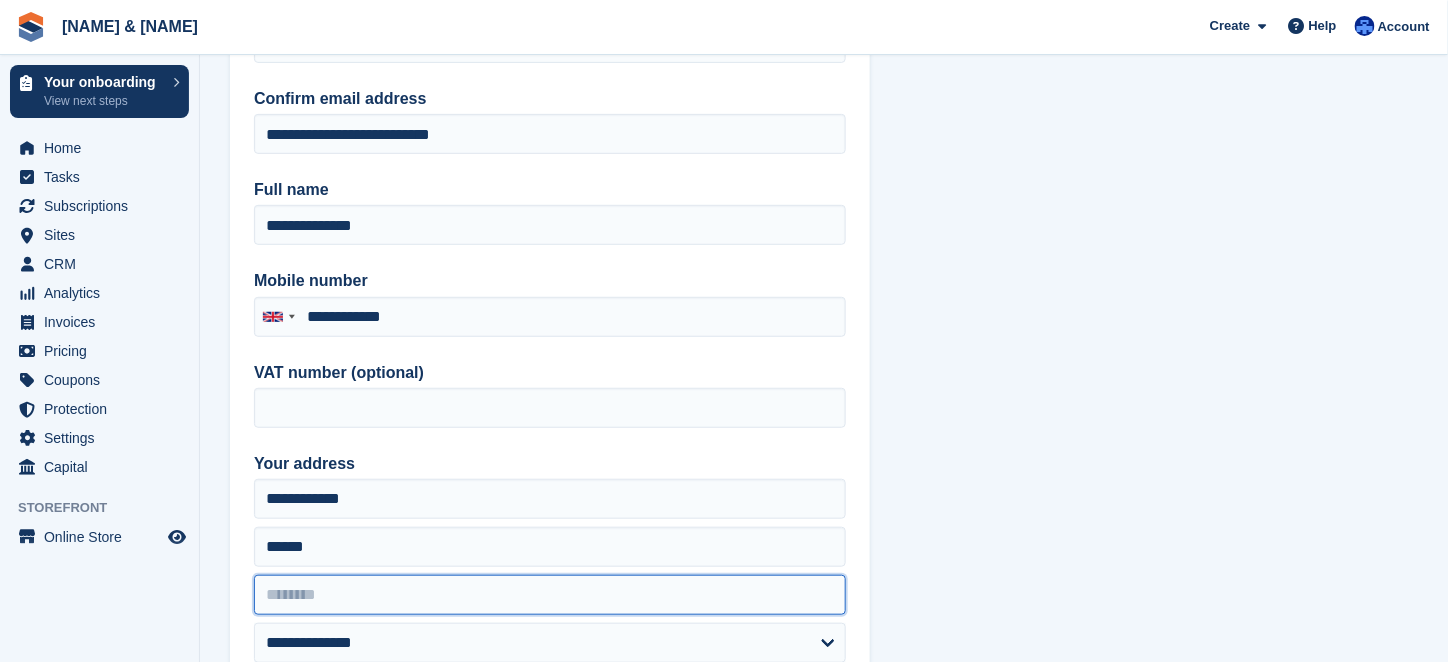 click at bounding box center [550, 595] 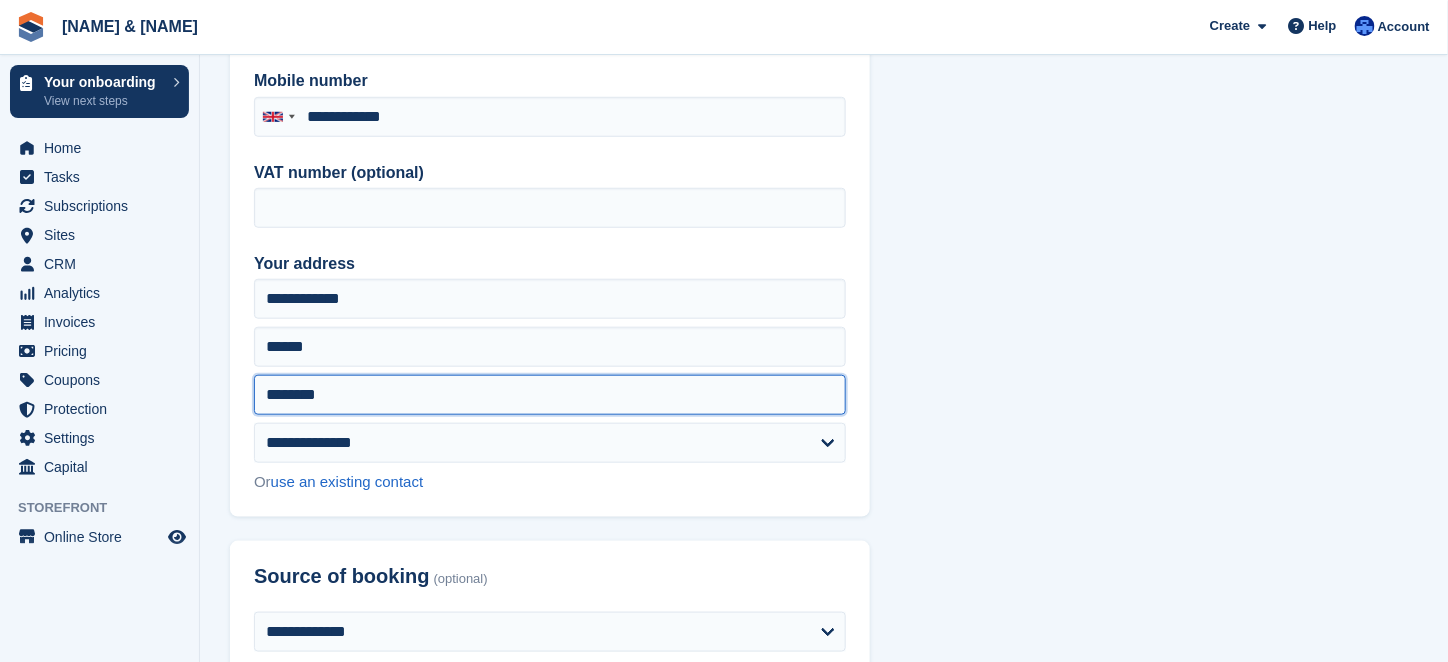 scroll, scrollTop: 538, scrollLeft: 0, axis: vertical 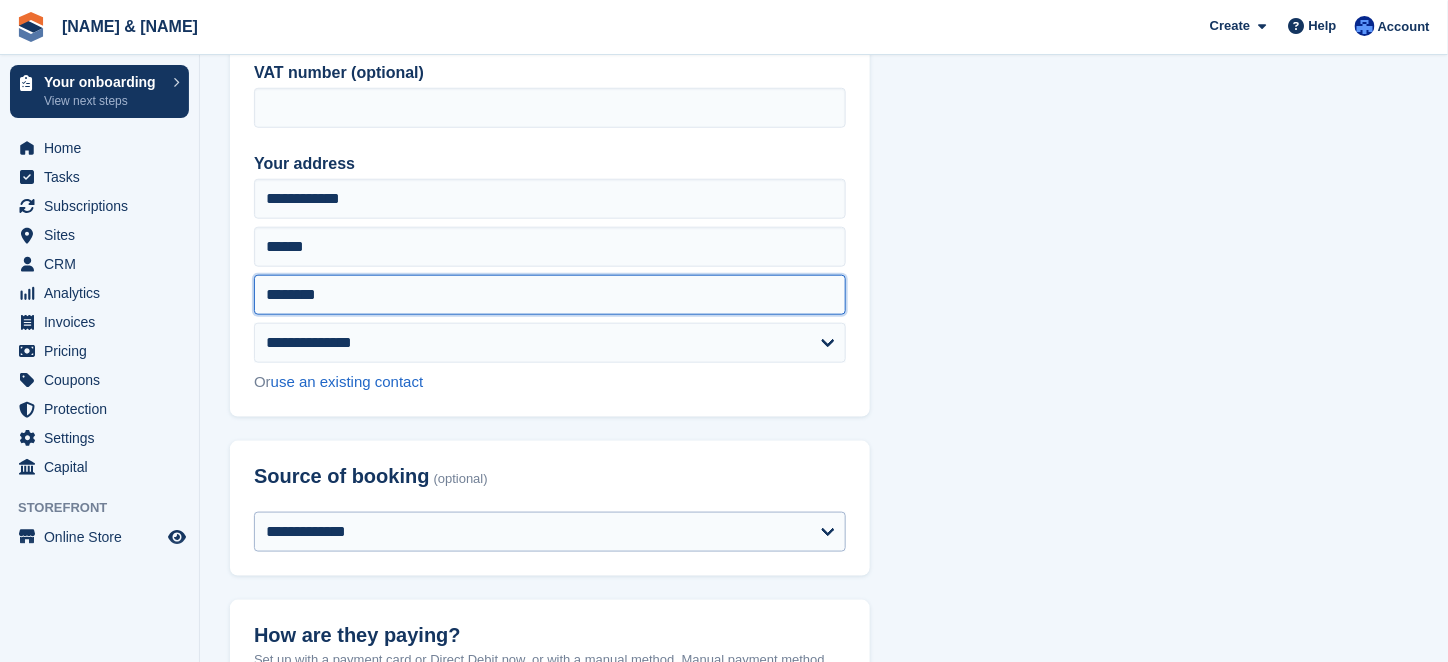 type on "********" 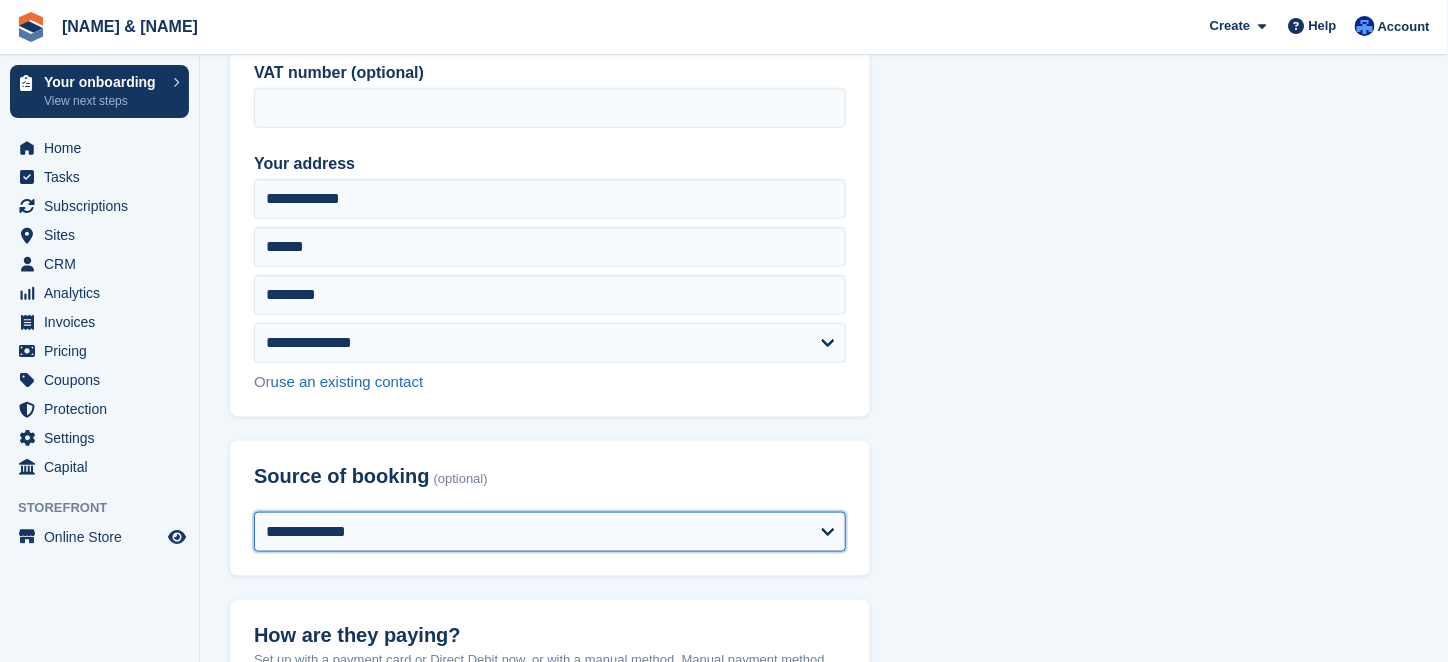 click on "**********" at bounding box center [550, 532] 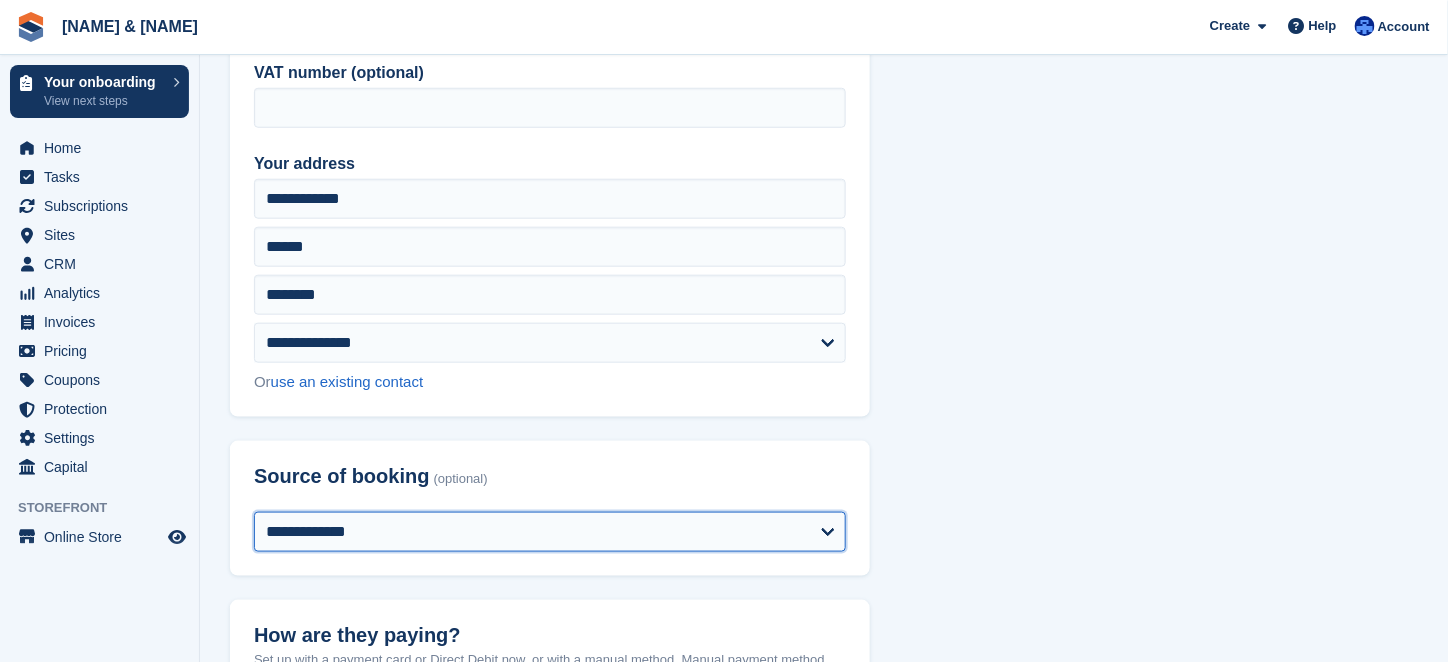 select on "*******" 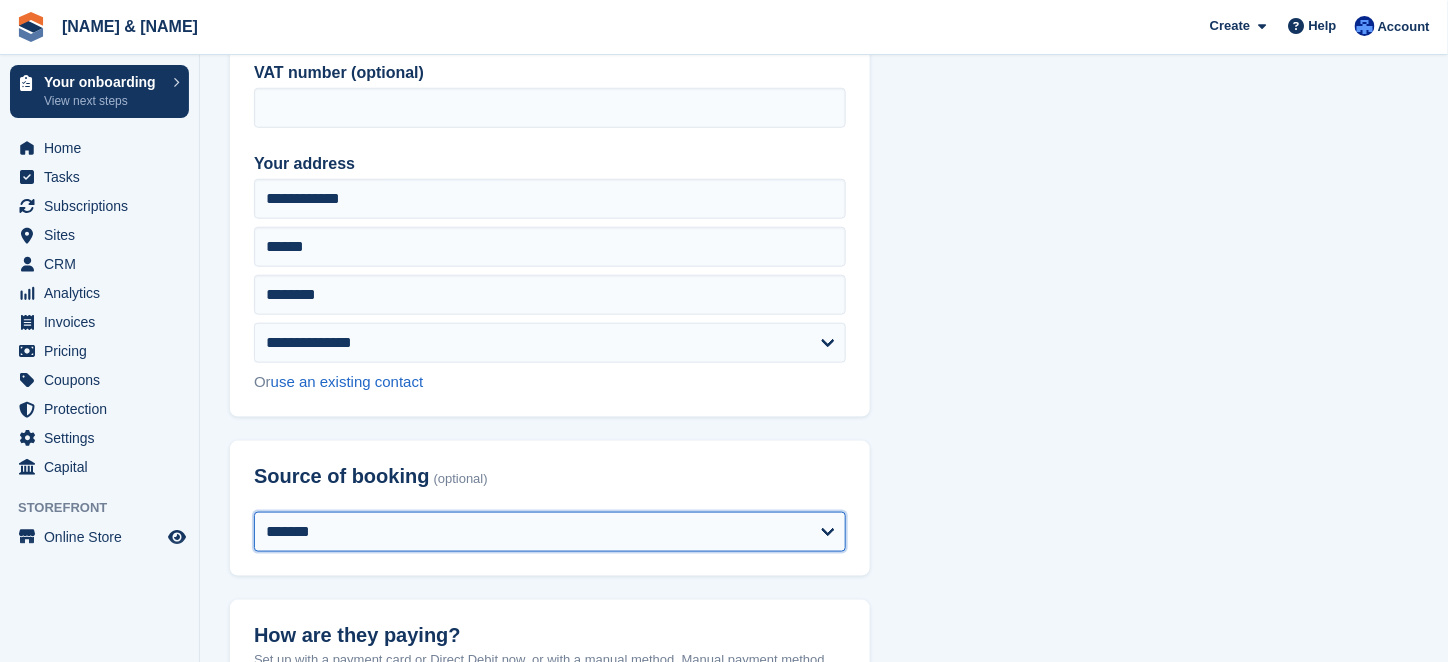 click on "**********" at bounding box center (550, 532) 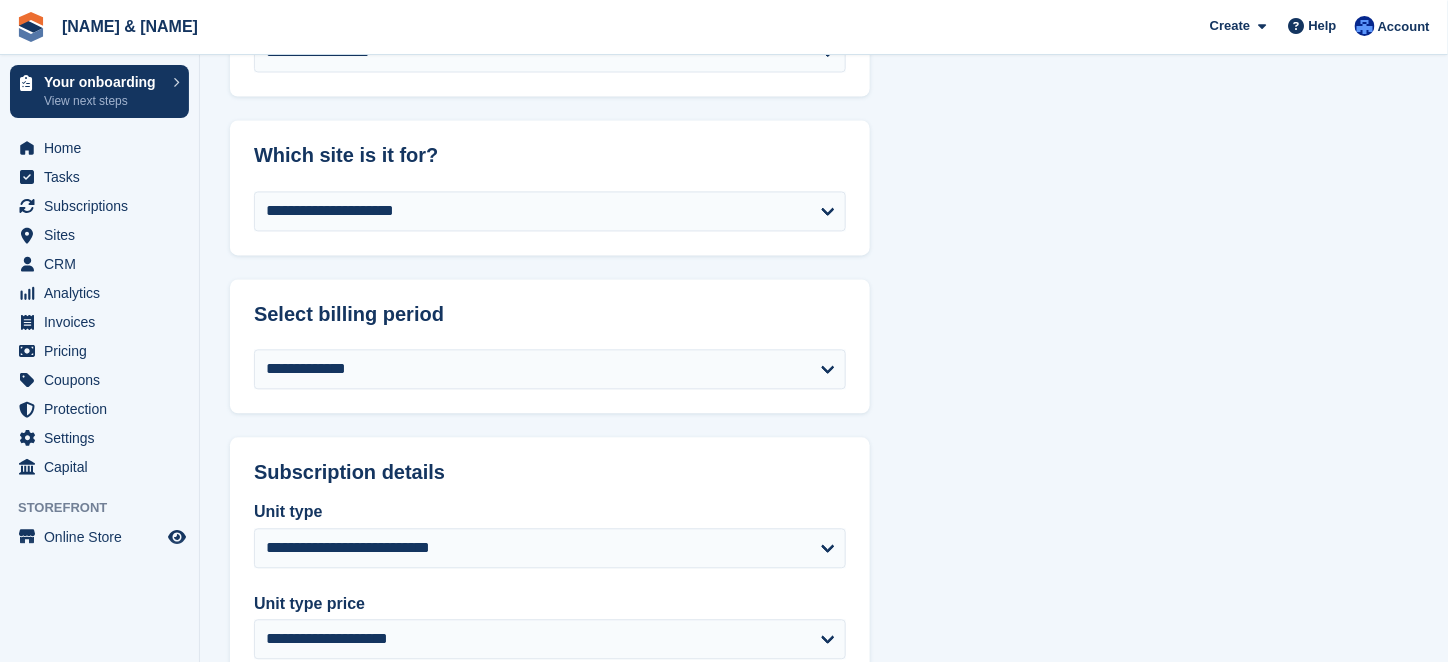 scroll, scrollTop: 1338, scrollLeft: 0, axis: vertical 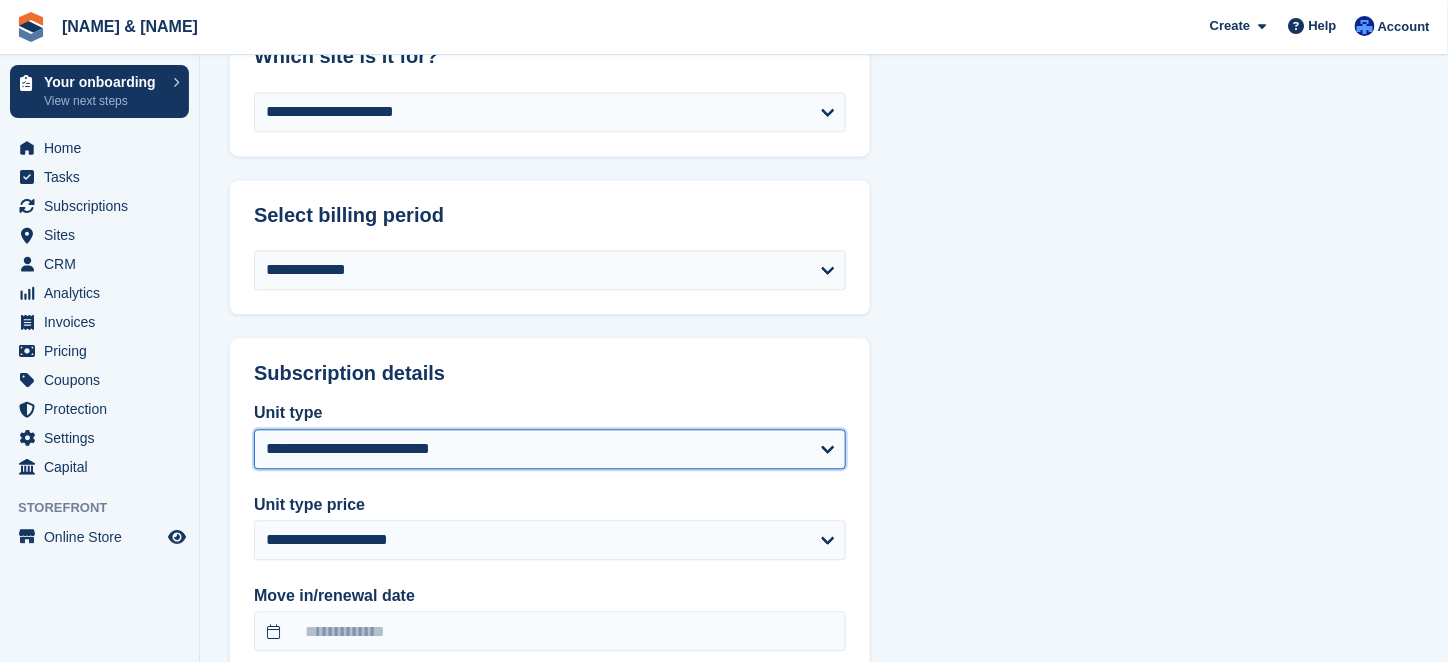 click on "**********" at bounding box center (550, 449) 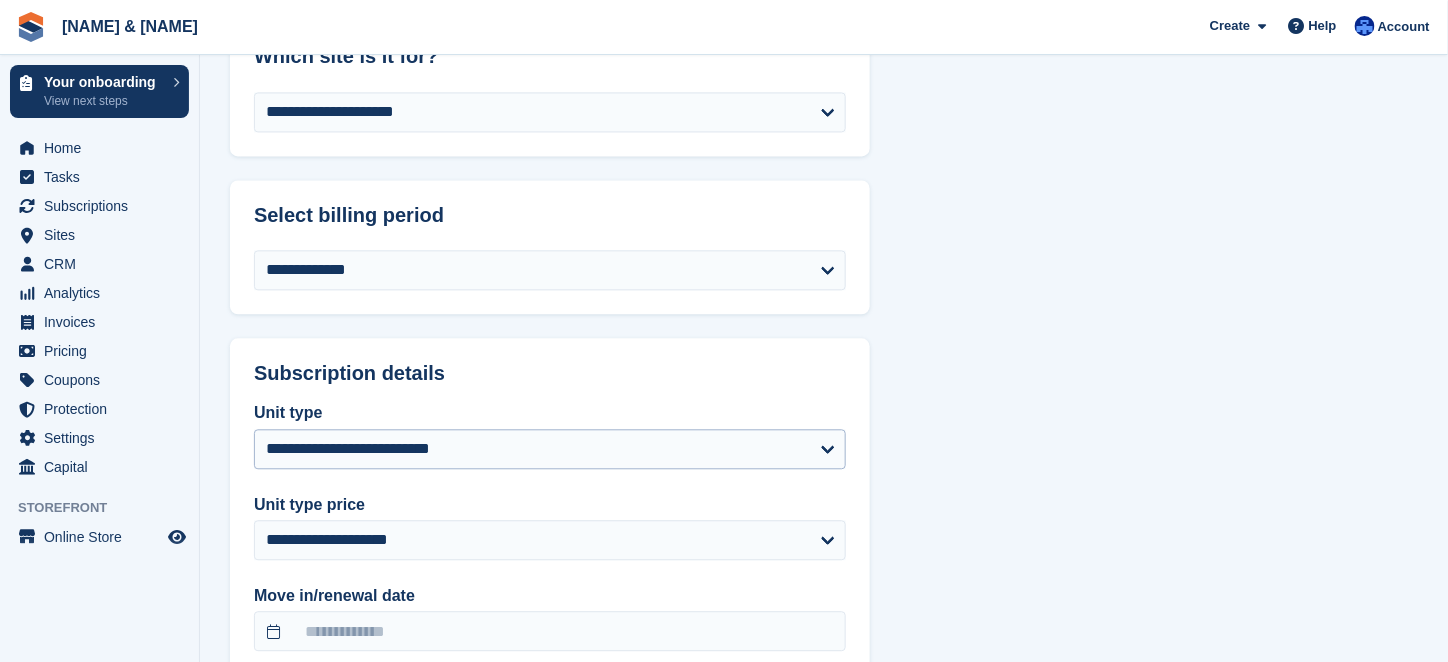 drag, startPoint x: 934, startPoint y: 444, endPoint x: 715, endPoint y: 443, distance: 219.00229 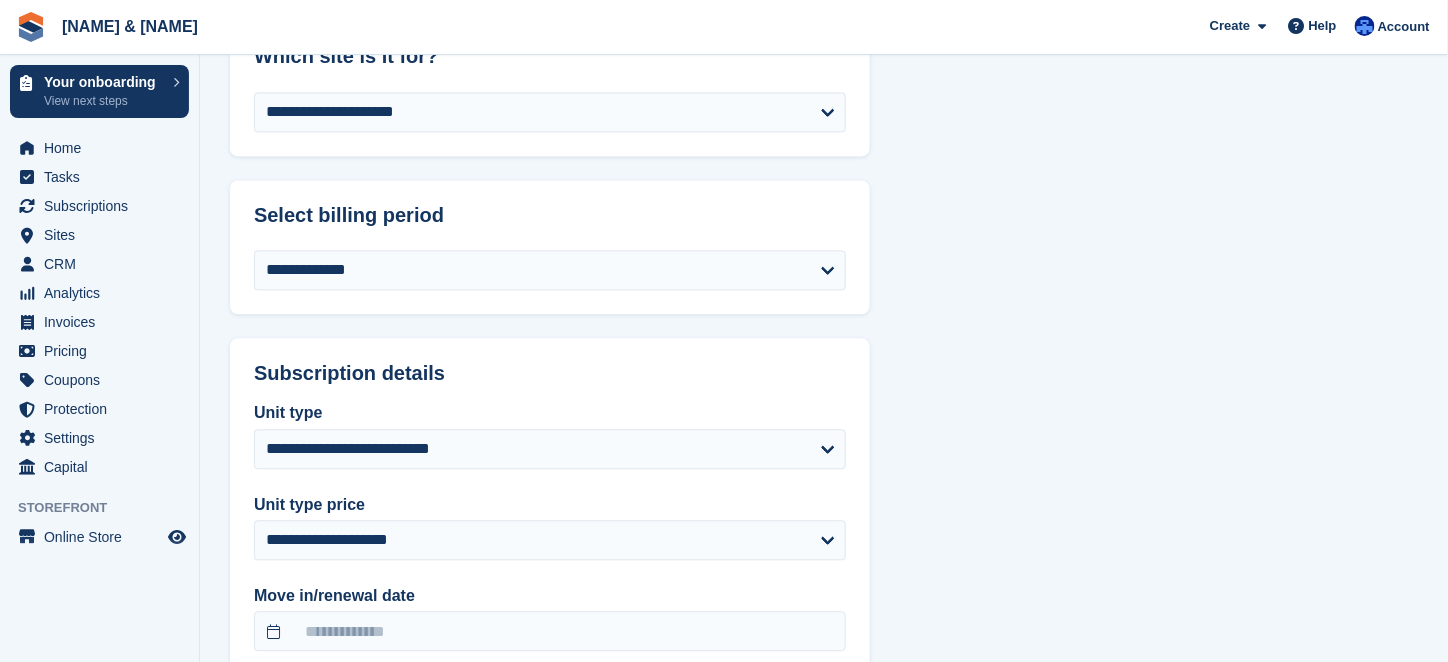 select on "**********" 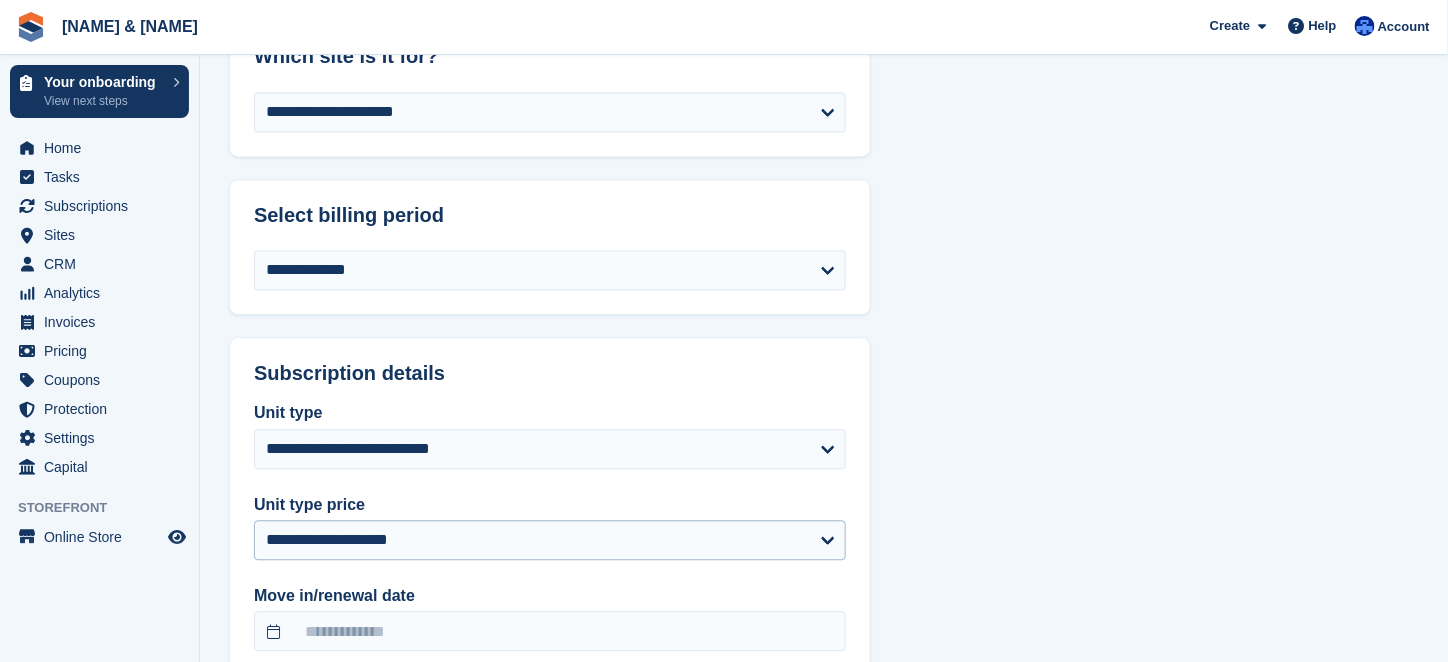 select on "*****" 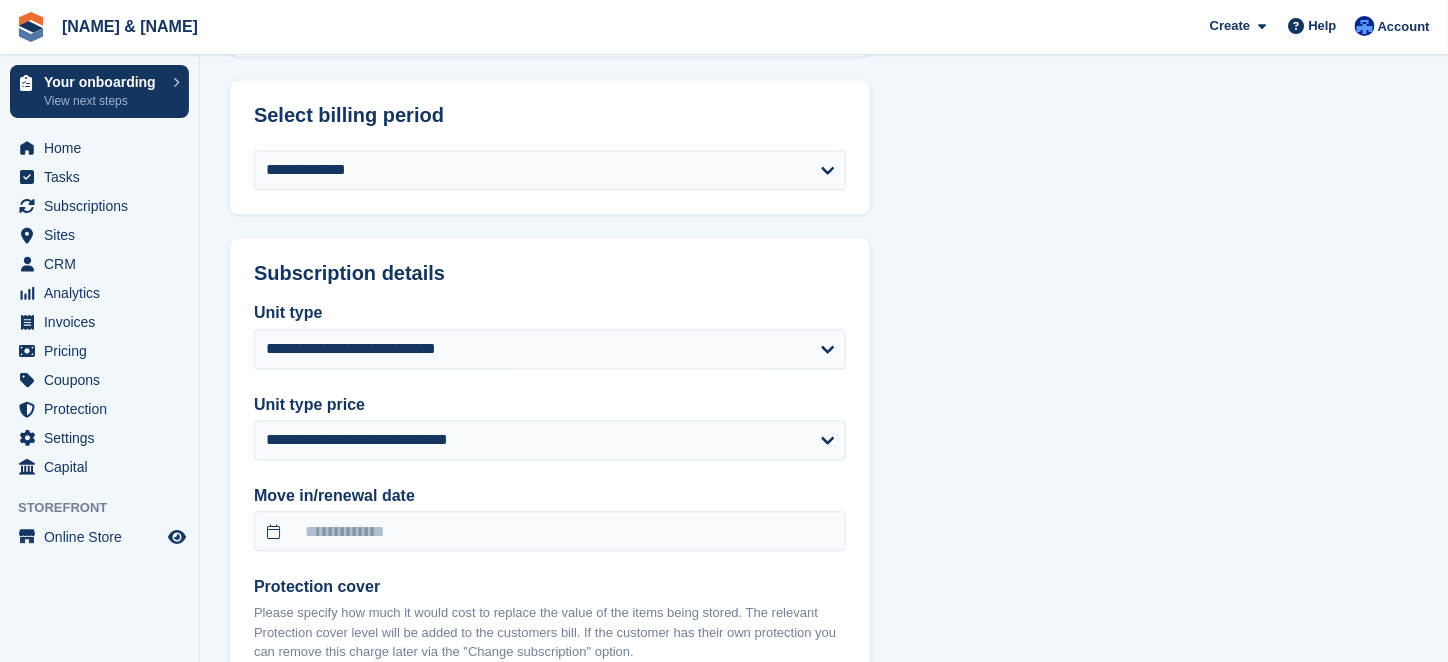 scroll, scrollTop: 1538, scrollLeft: 0, axis: vertical 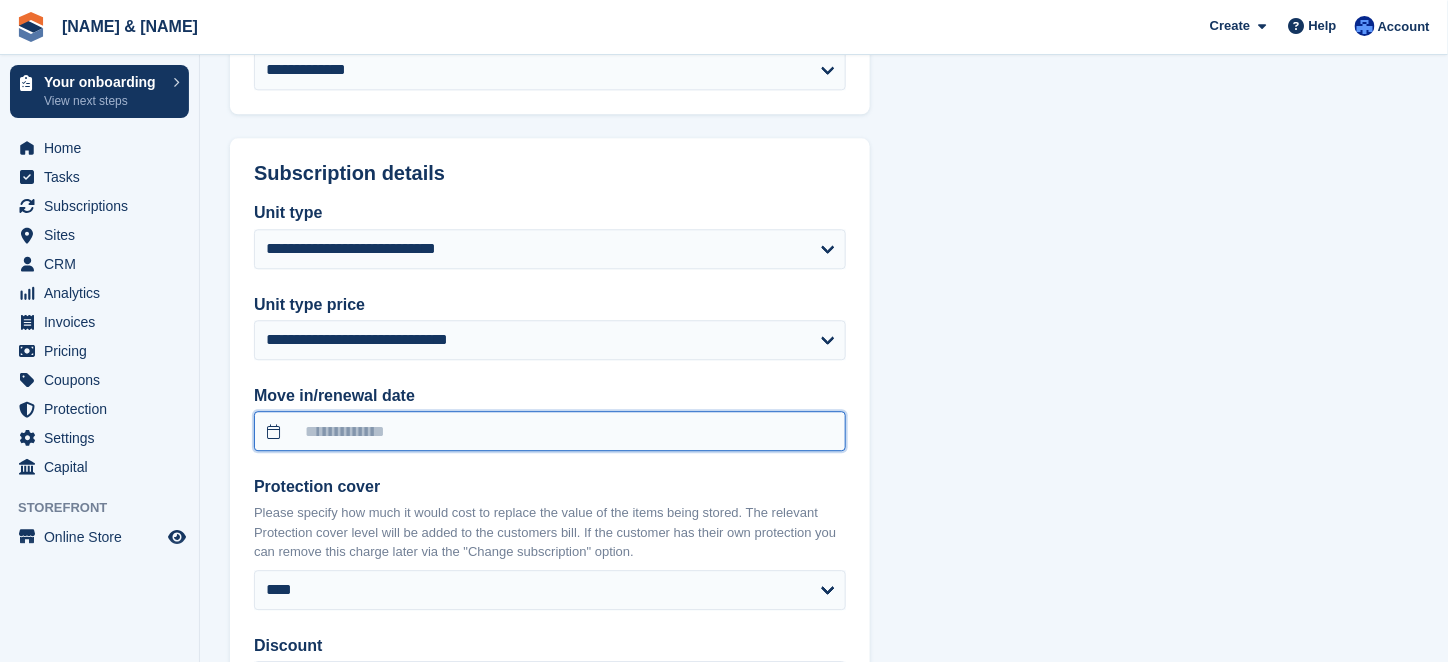 click at bounding box center (550, 431) 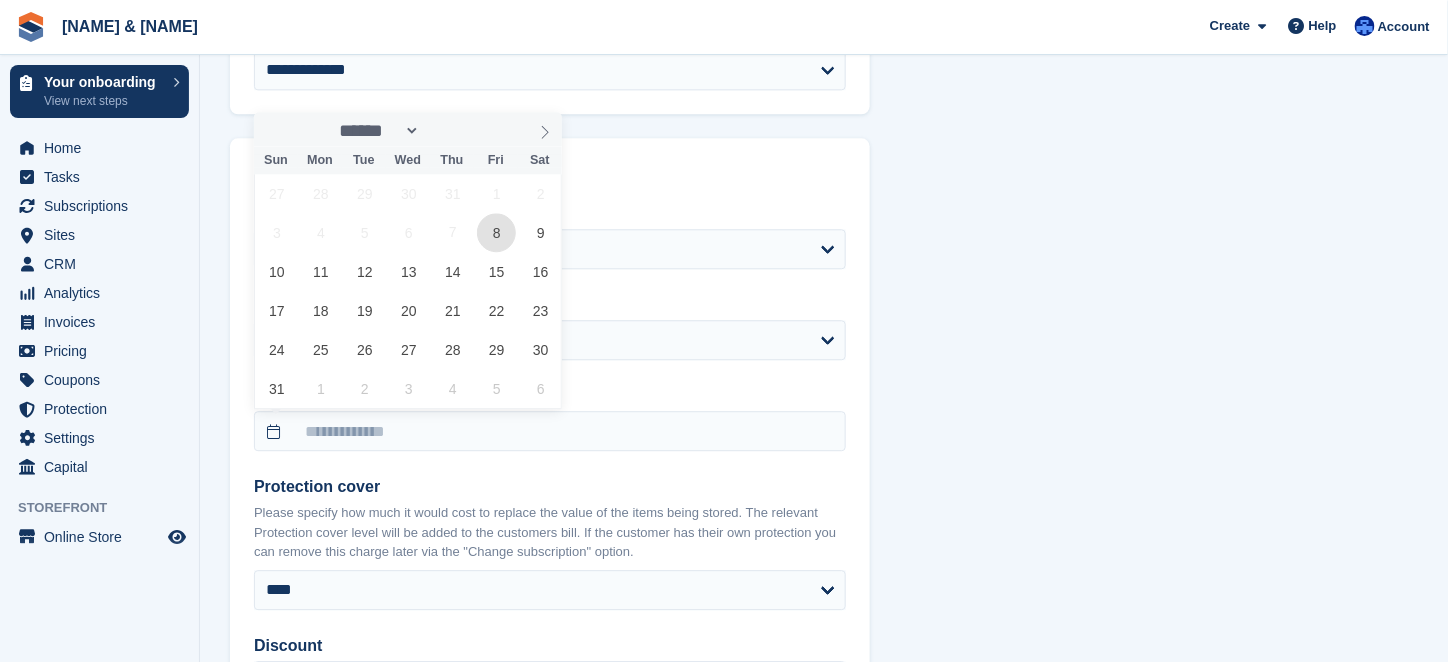 click on "8" at bounding box center [496, 232] 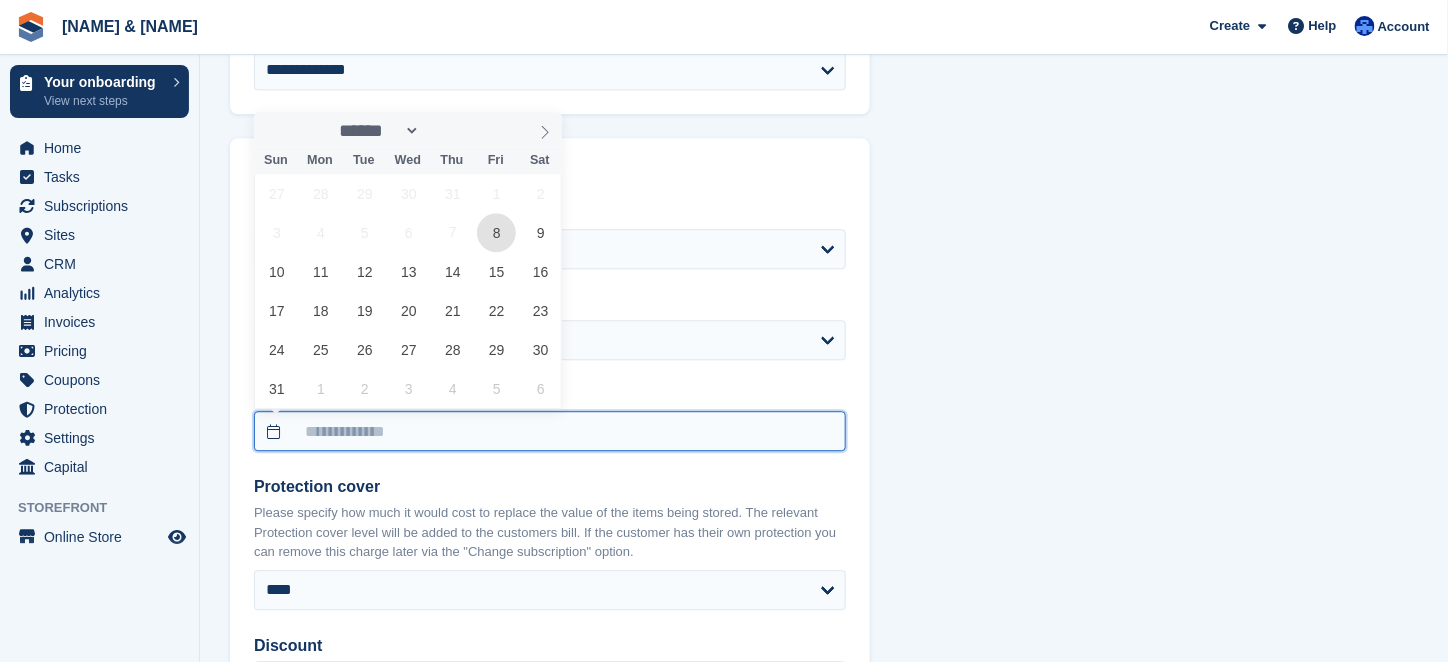 type on "**********" 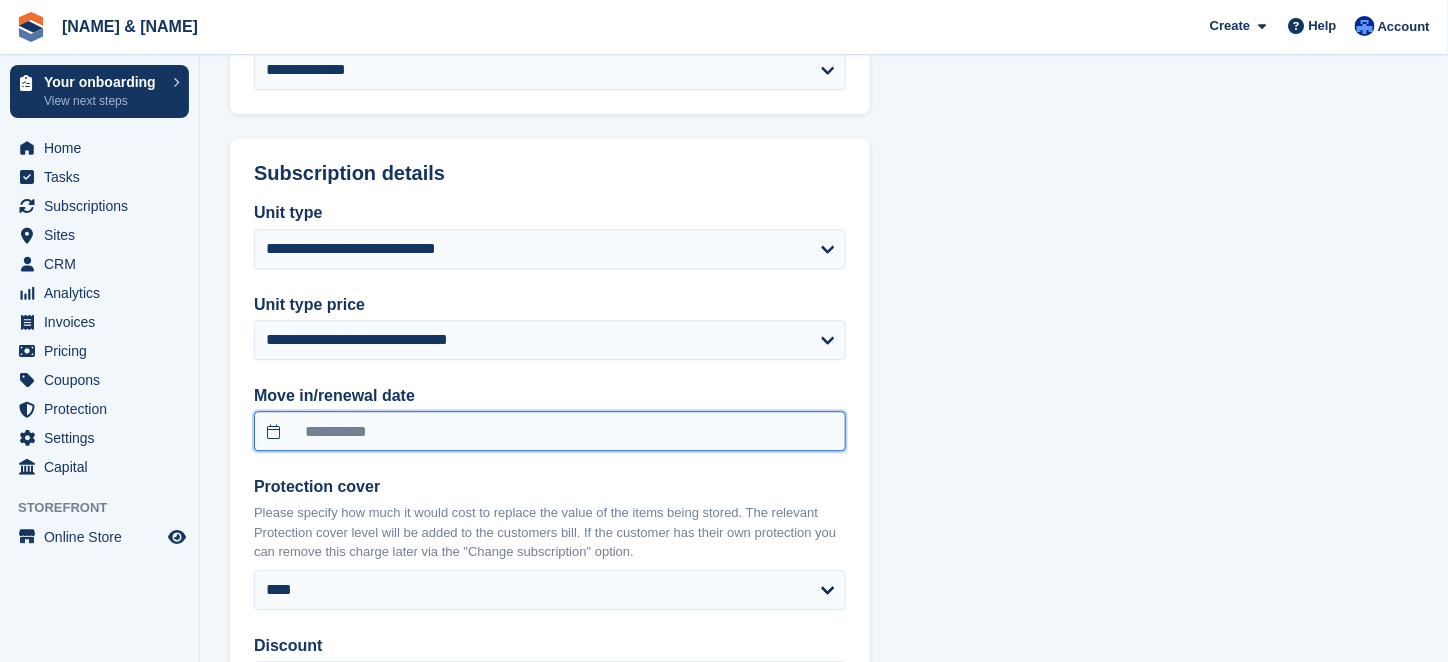 scroll, scrollTop: 1738, scrollLeft: 0, axis: vertical 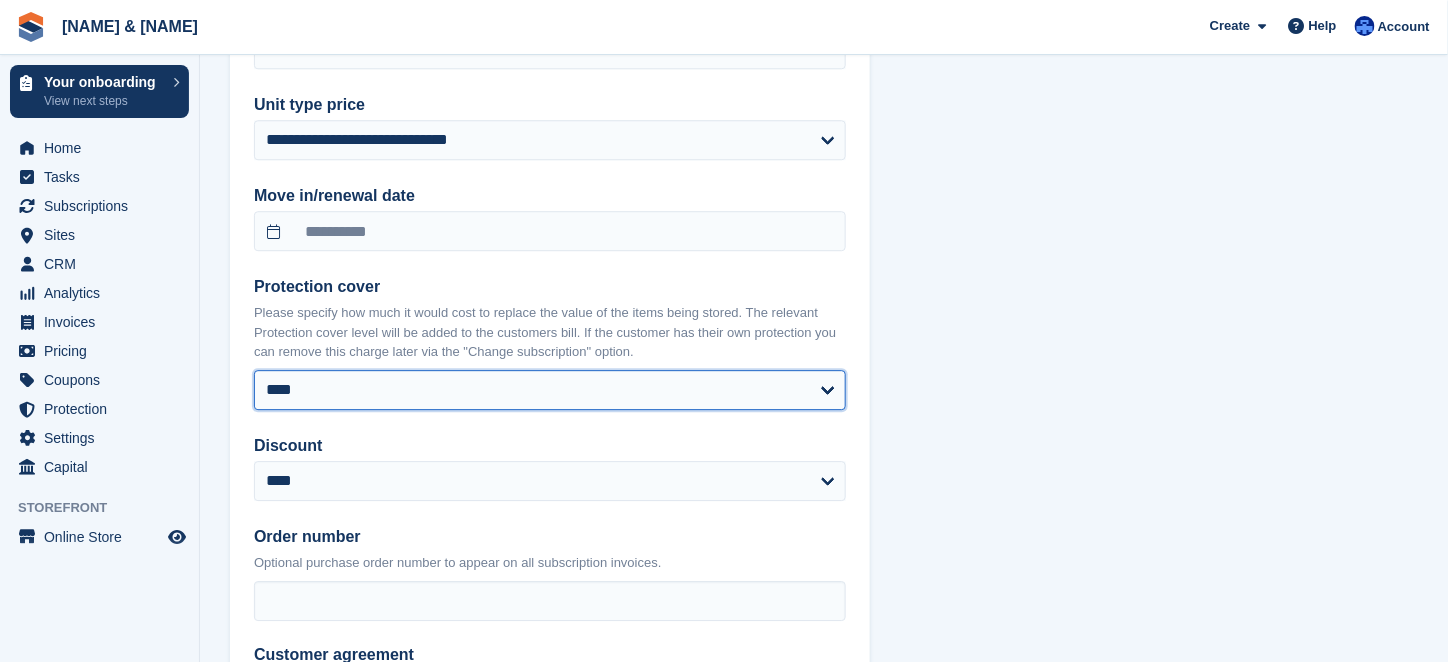 click on "****
******
******
******
******
******
******
******
******
*******
*******
*******
*******
*******
*******
*******" at bounding box center [550, 390] 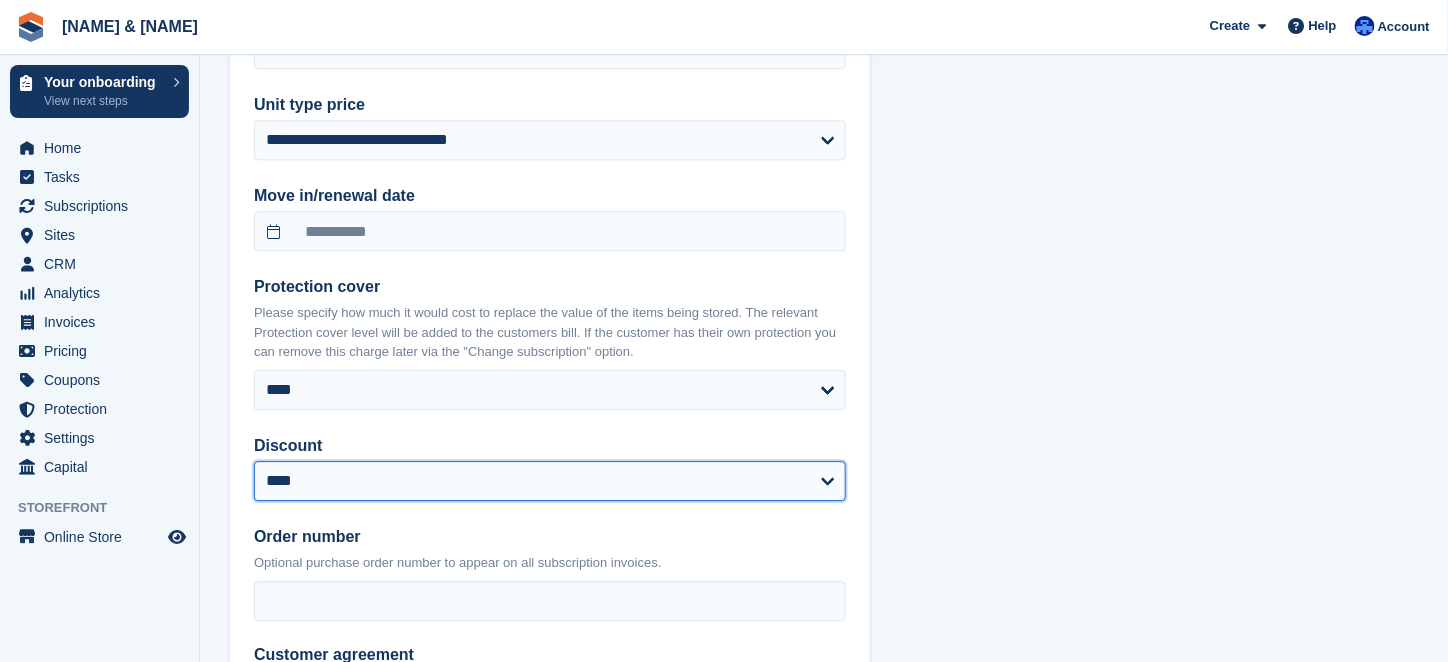 click on "**********" at bounding box center [550, 481] 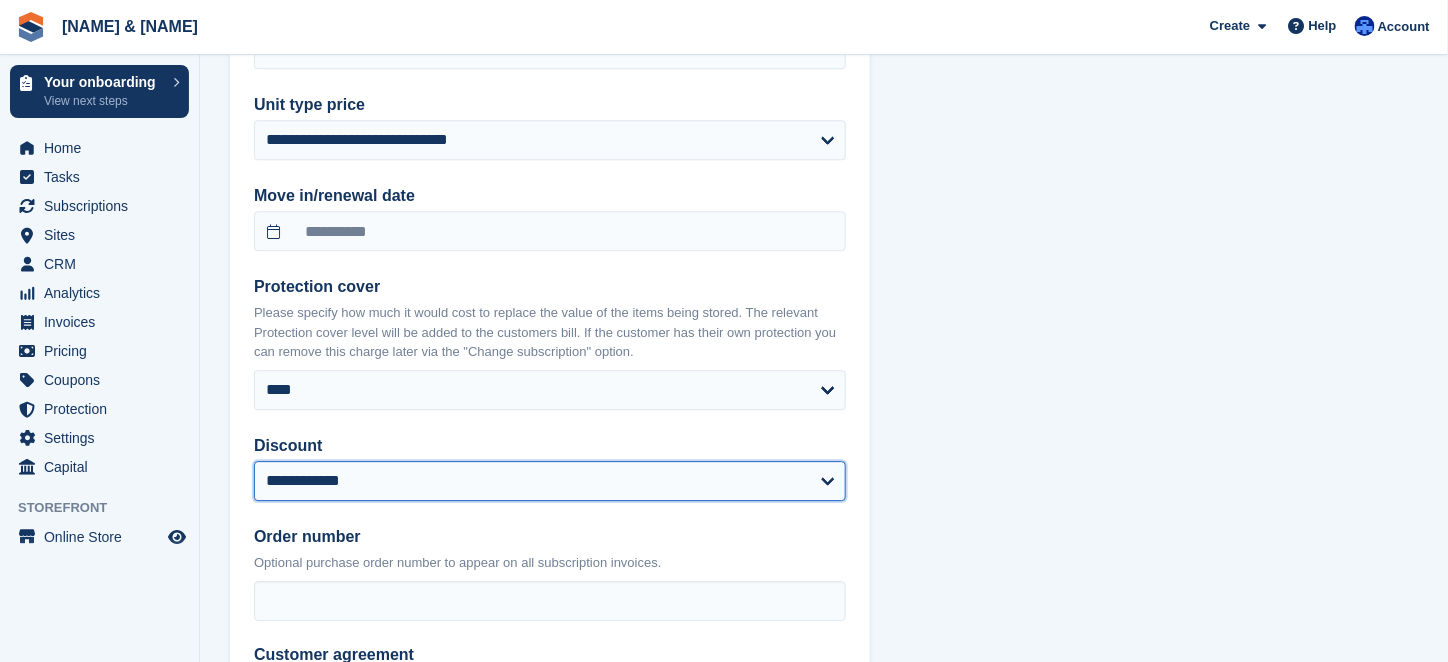 click on "**********" at bounding box center [550, 481] 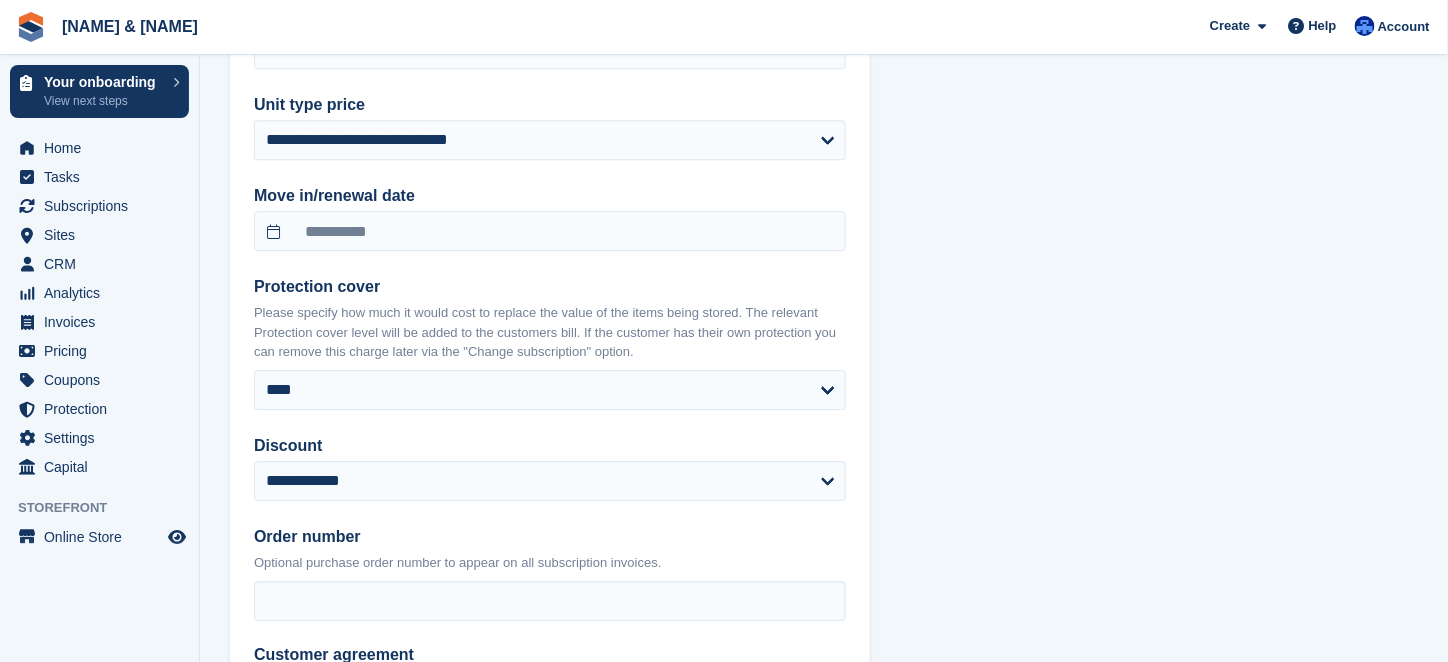 click on "**********" at bounding box center [824, 81] 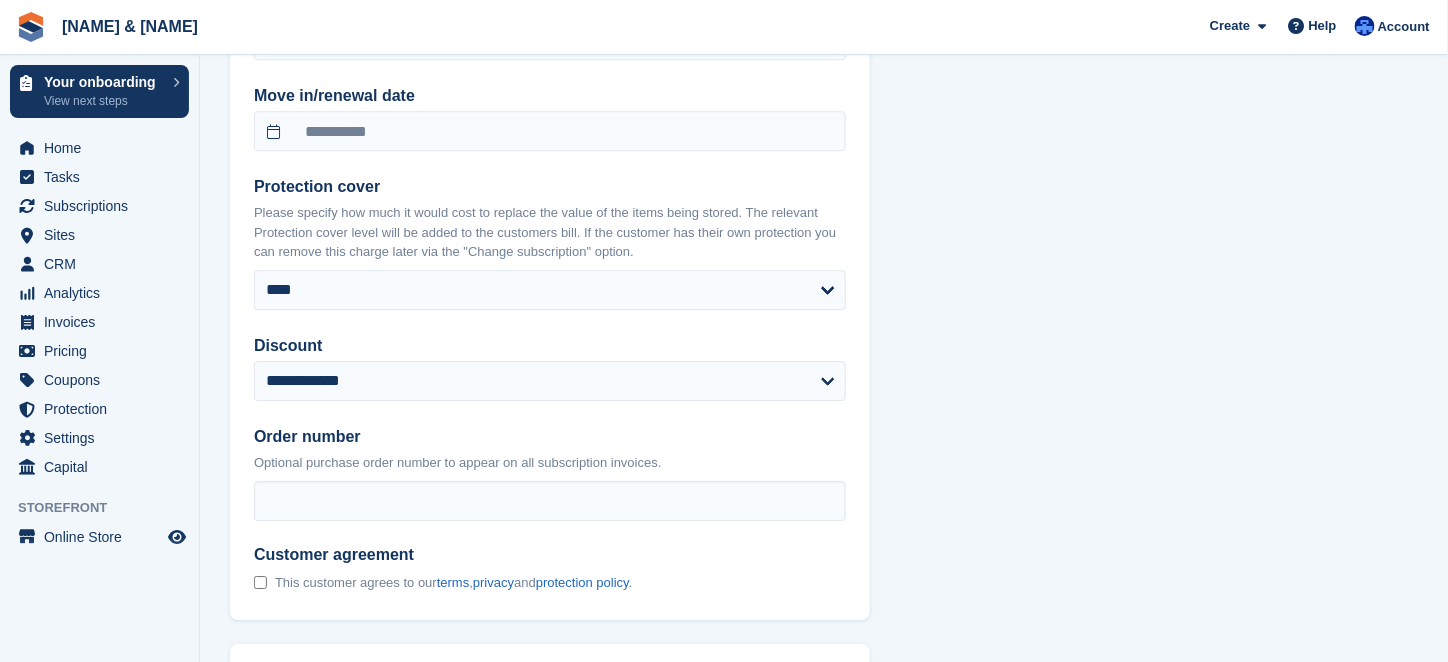 scroll, scrollTop: 1938, scrollLeft: 0, axis: vertical 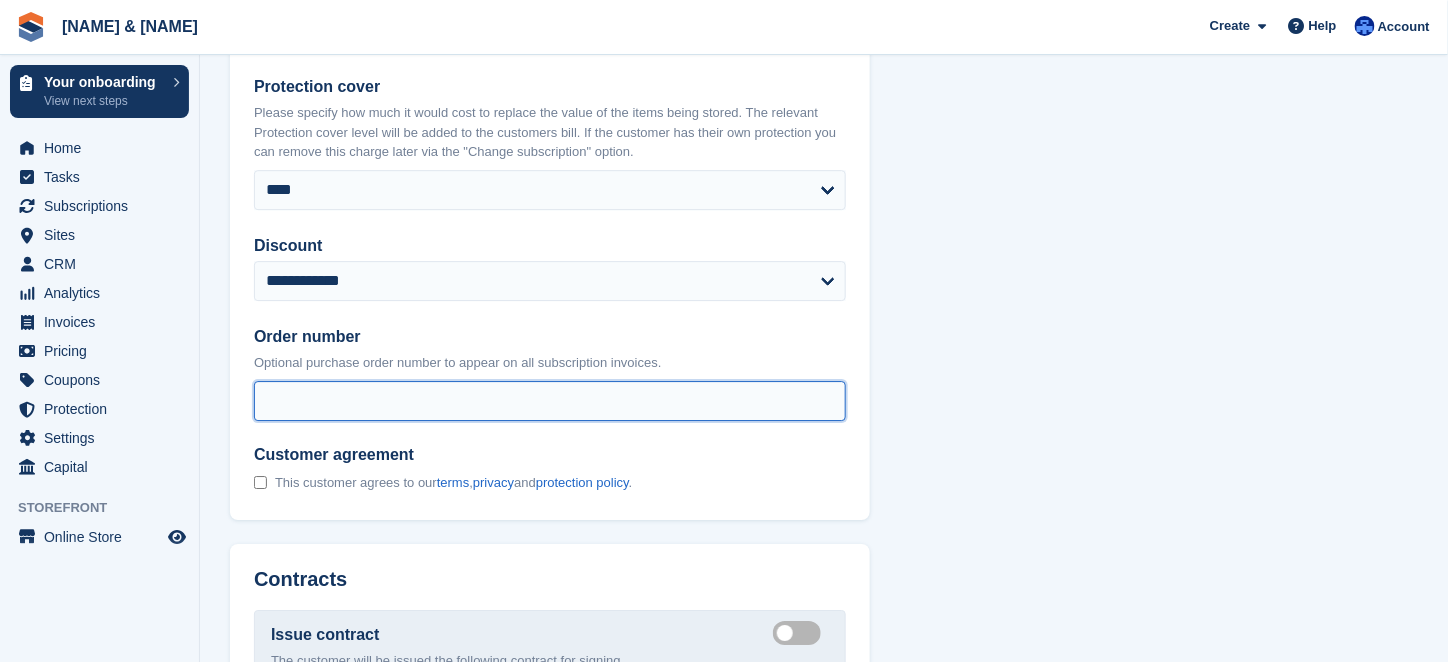 click on "Order number" at bounding box center (550, 401) 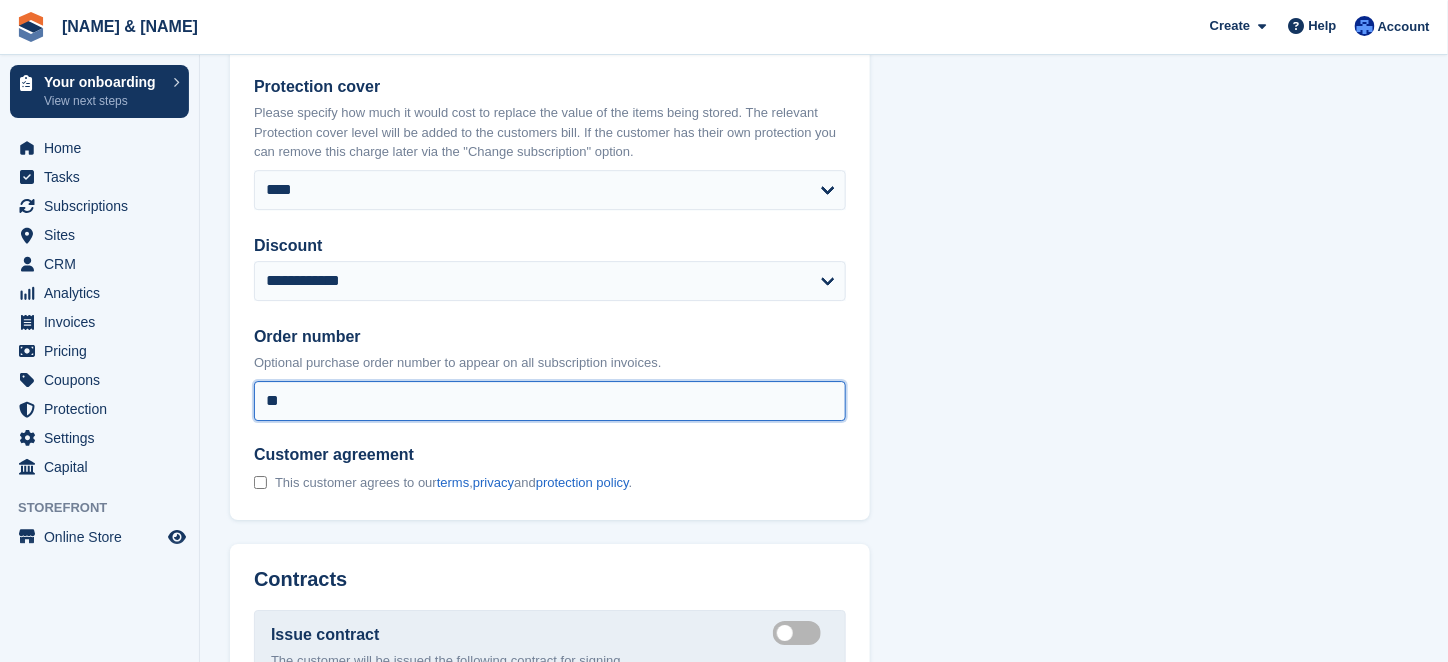 type on "**" 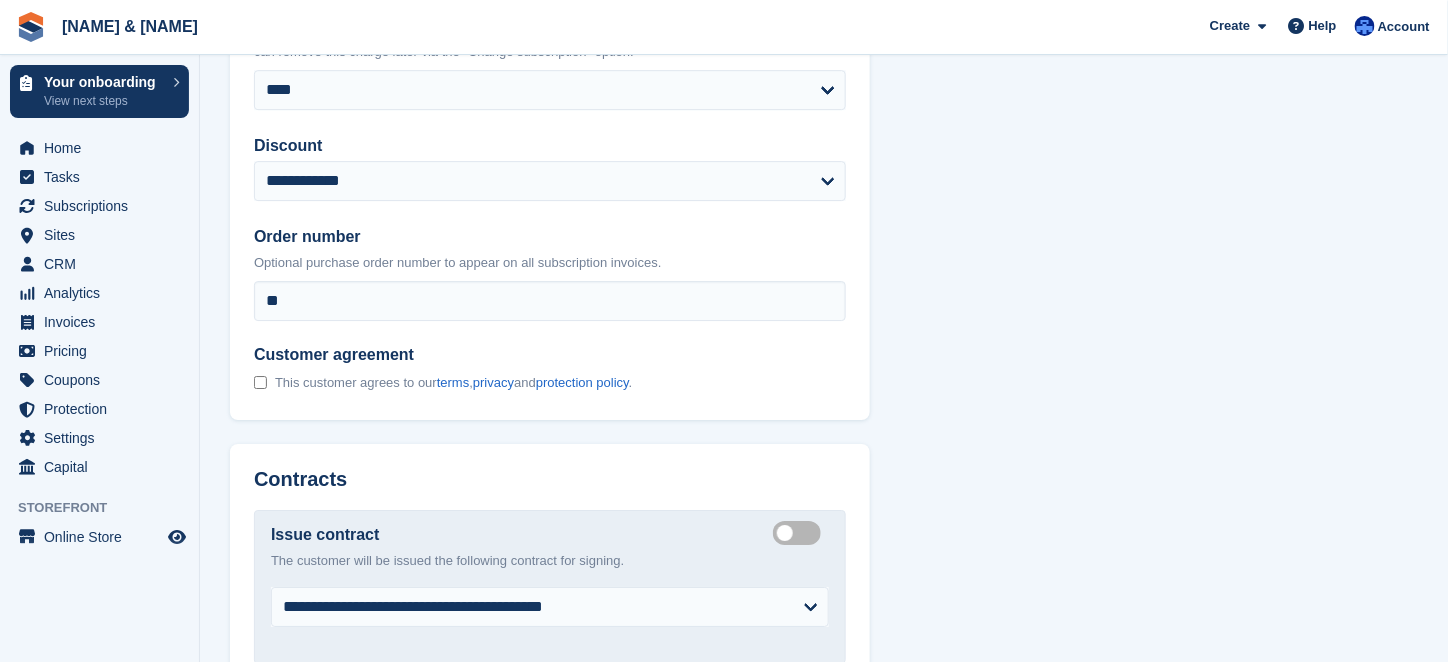 scroll, scrollTop: 2138, scrollLeft: 0, axis: vertical 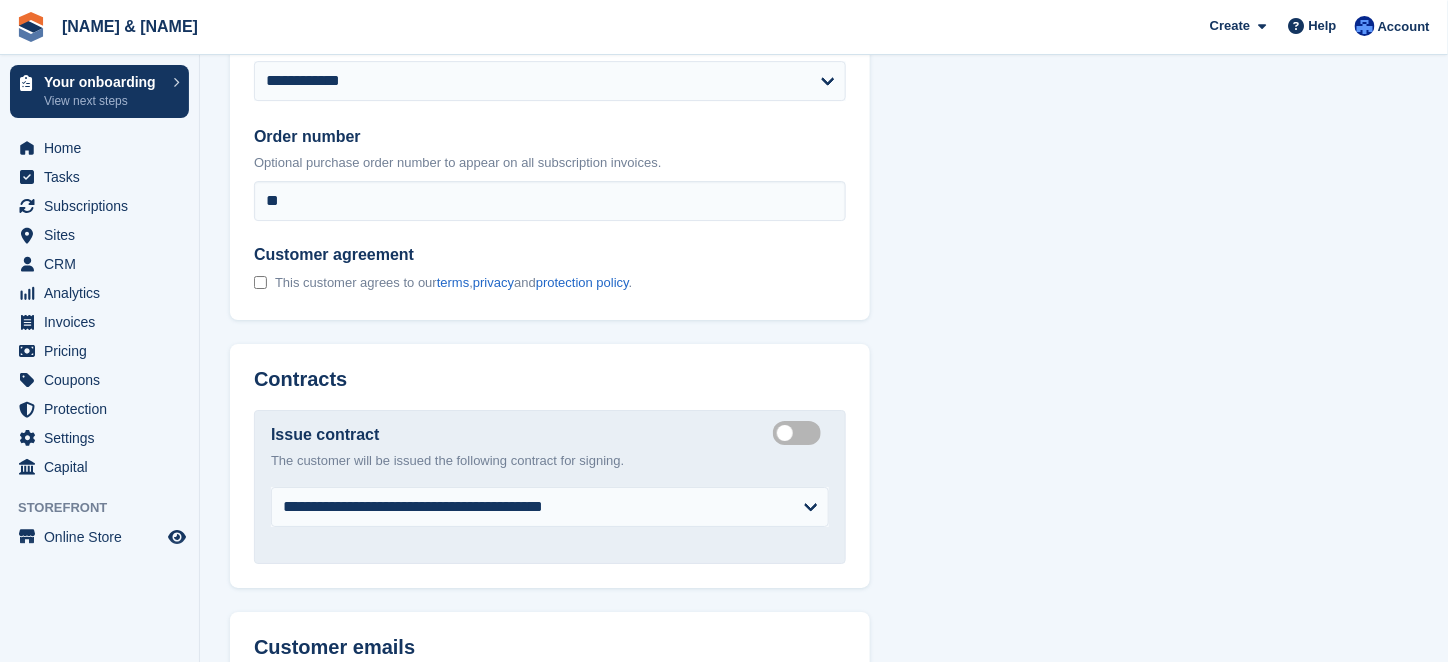 click on "Create integrated contract" at bounding box center [801, 432] 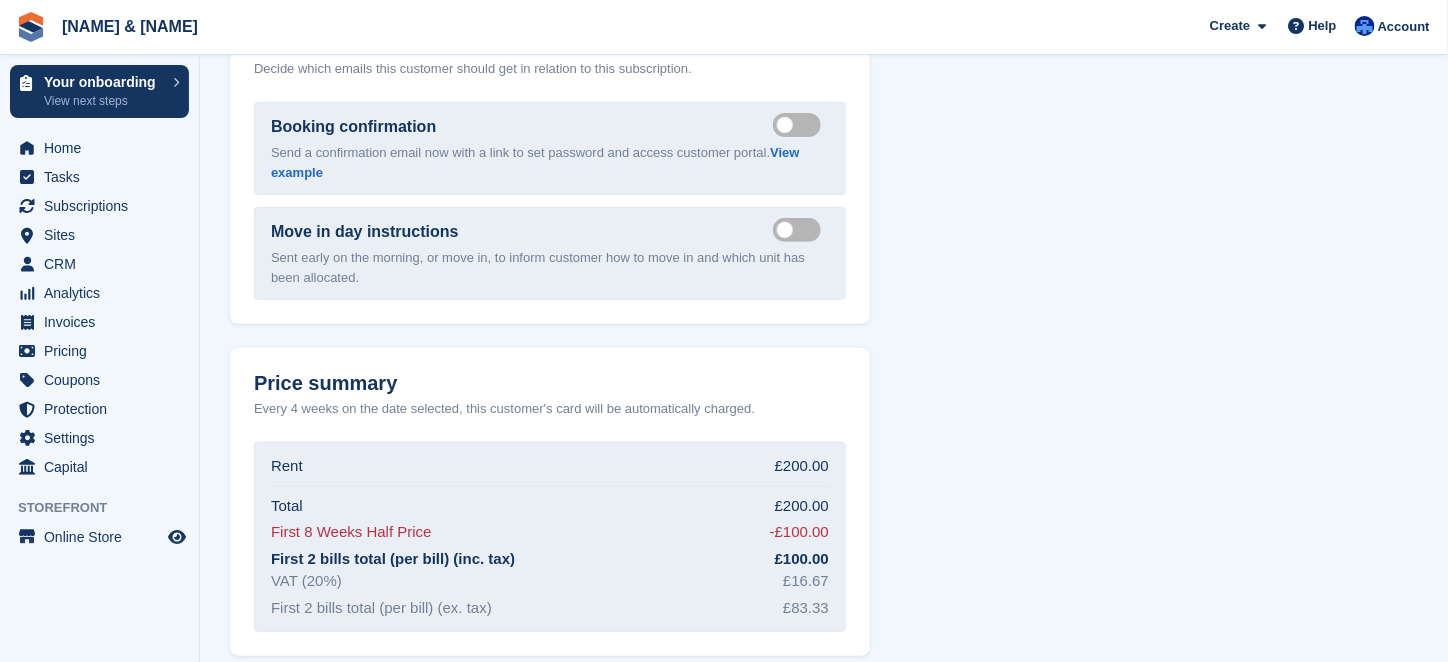 scroll, scrollTop: 2732, scrollLeft: 0, axis: vertical 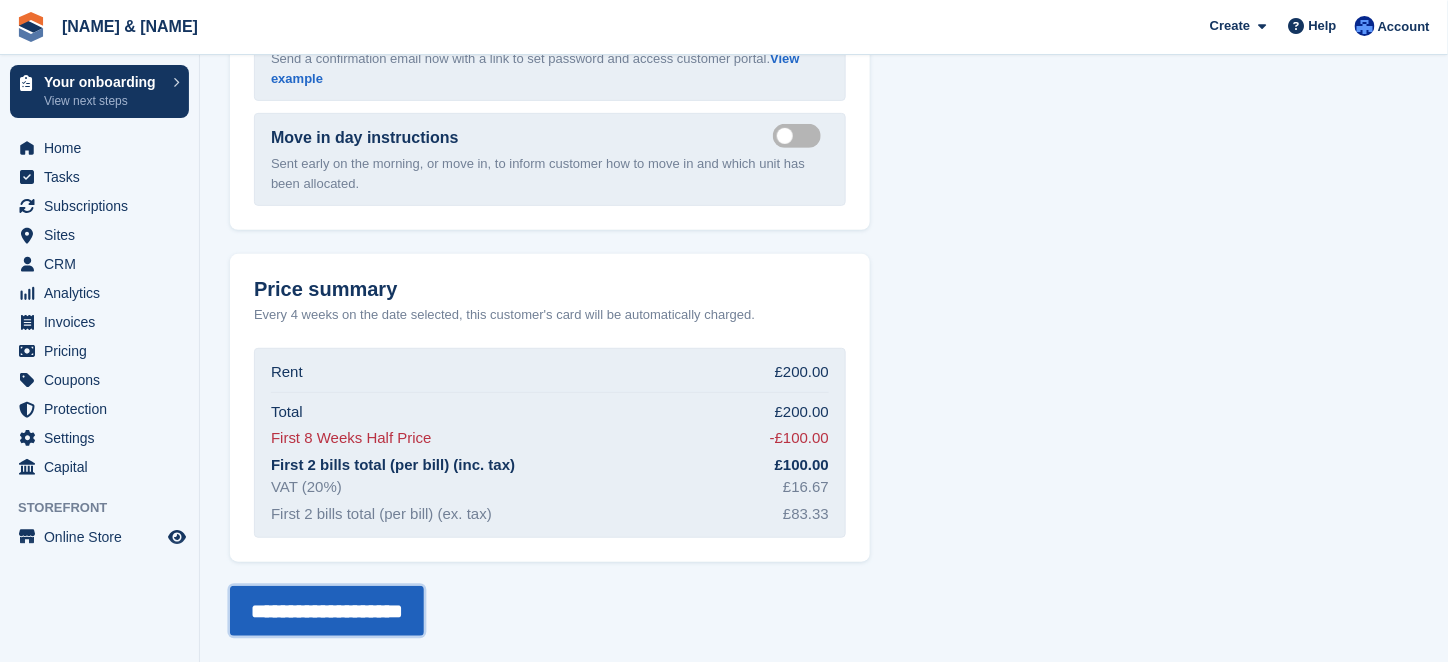 click on "**********" at bounding box center (327, 611) 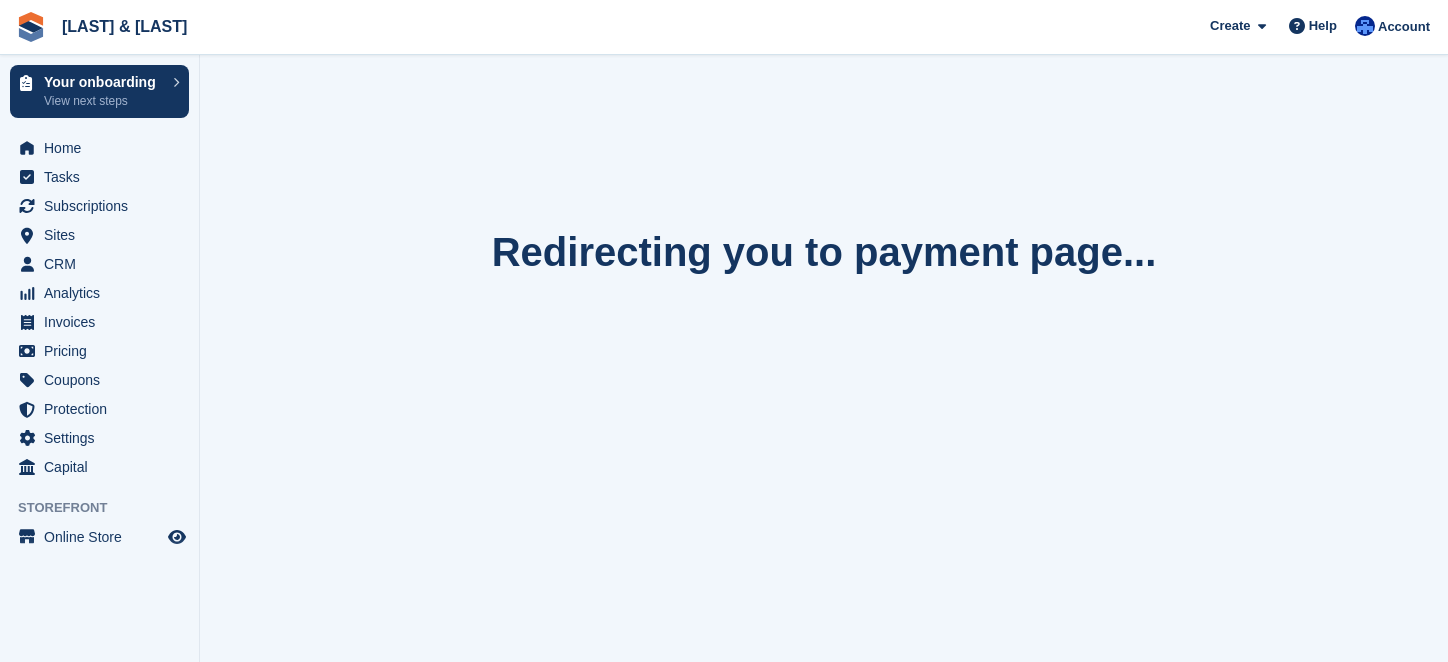 scroll, scrollTop: 0, scrollLeft: 0, axis: both 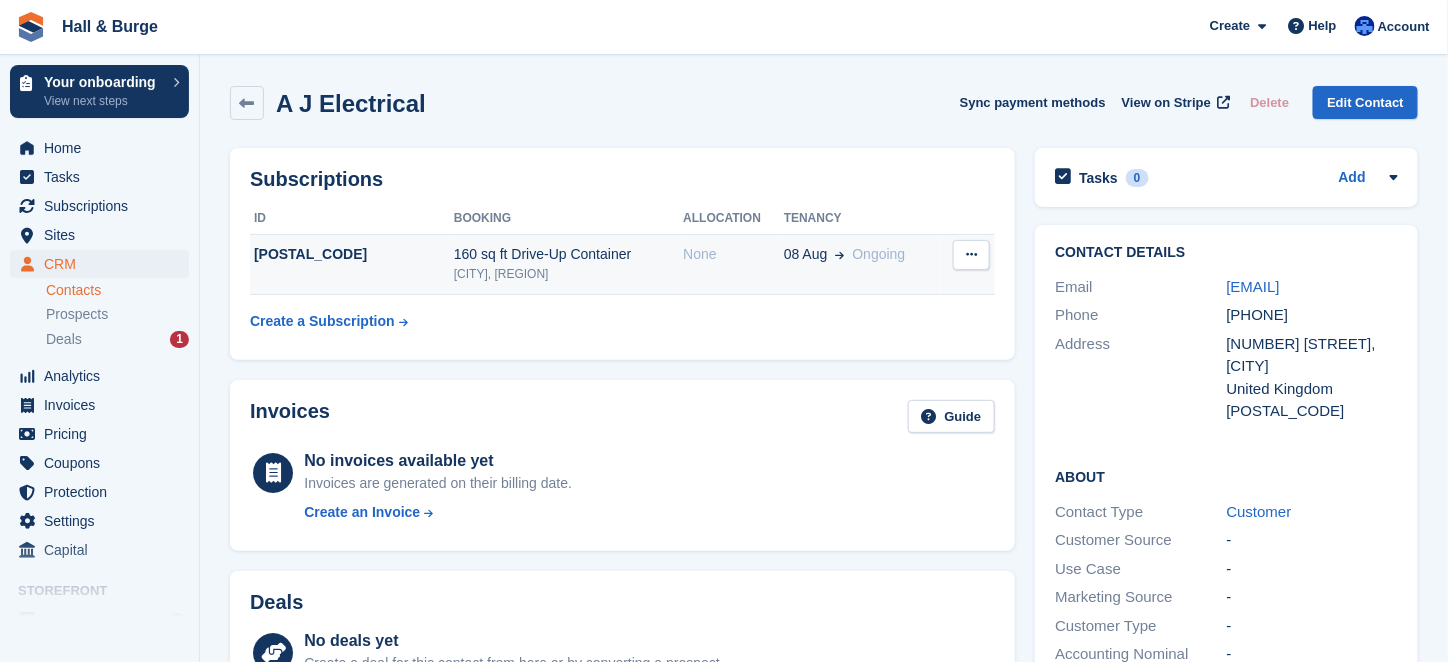 click on "[POSTAL_CODE]" at bounding box center (352, 254) 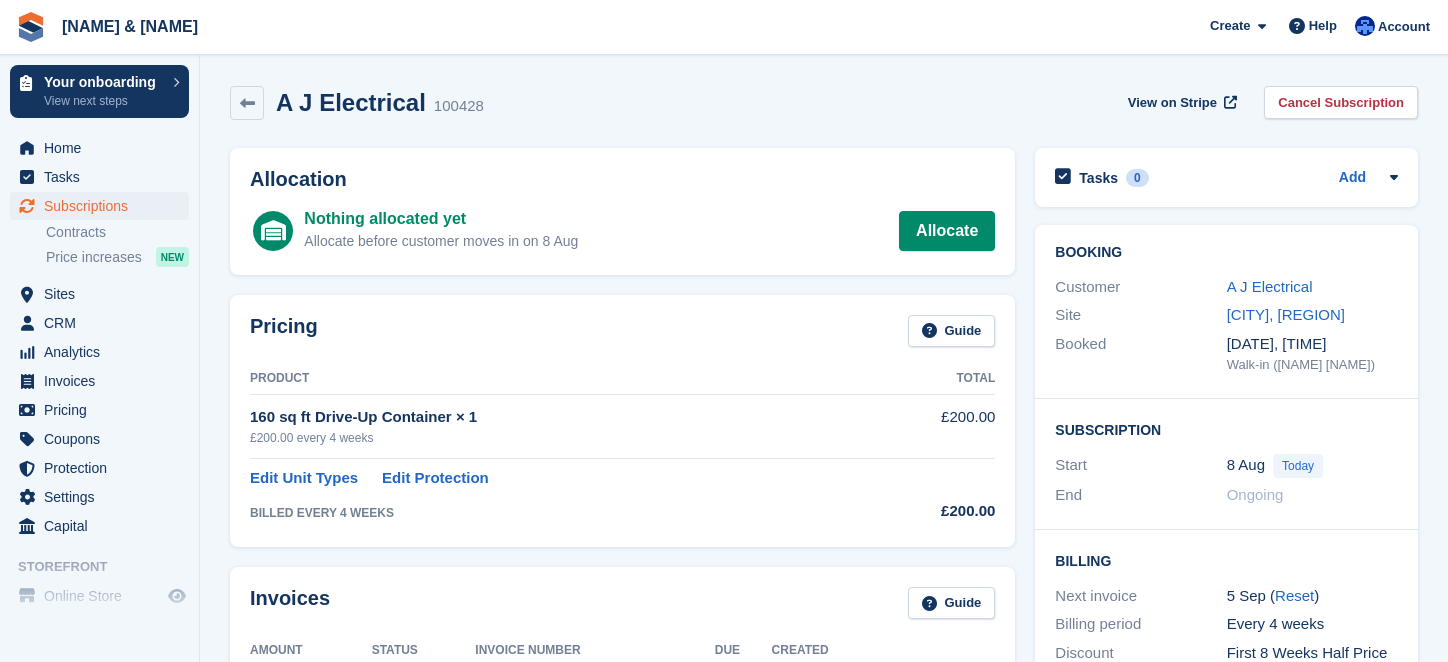 scroll, scrollTop: 0, scrollLeft: 0, axis: both 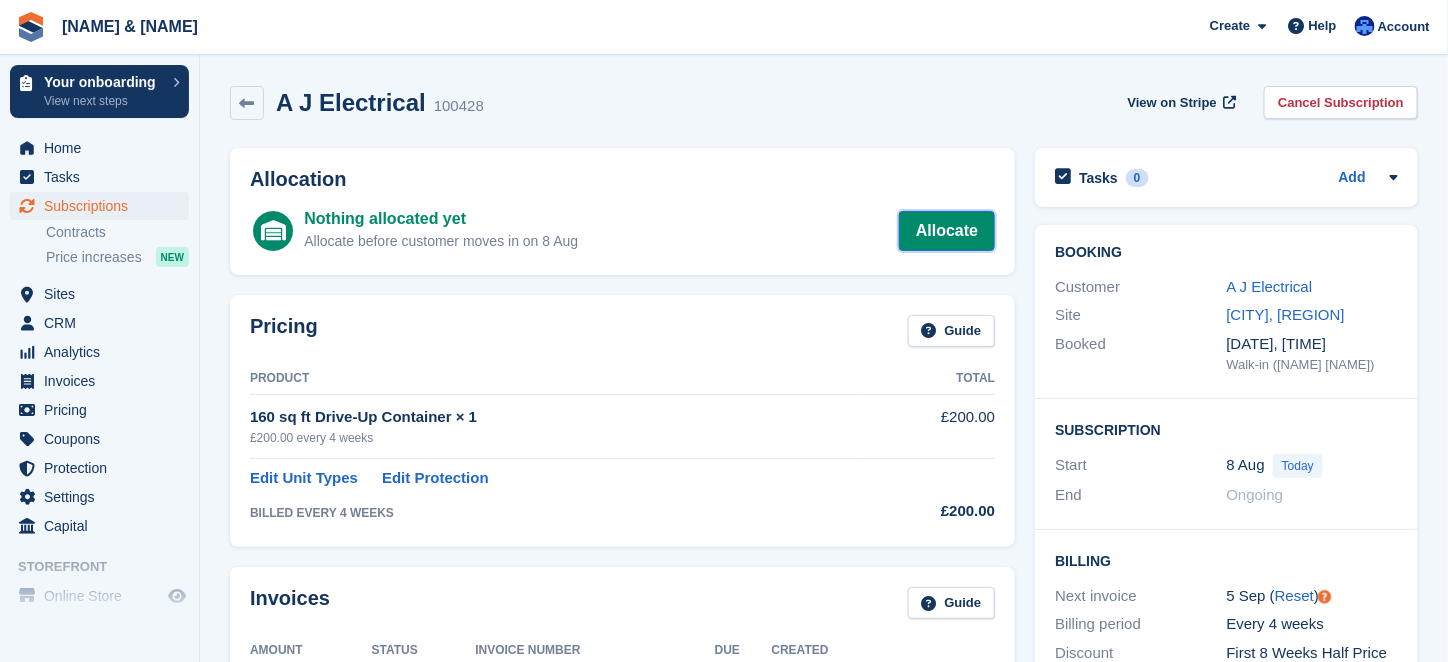 click on "Allocate" at bounding box center [947, 231] 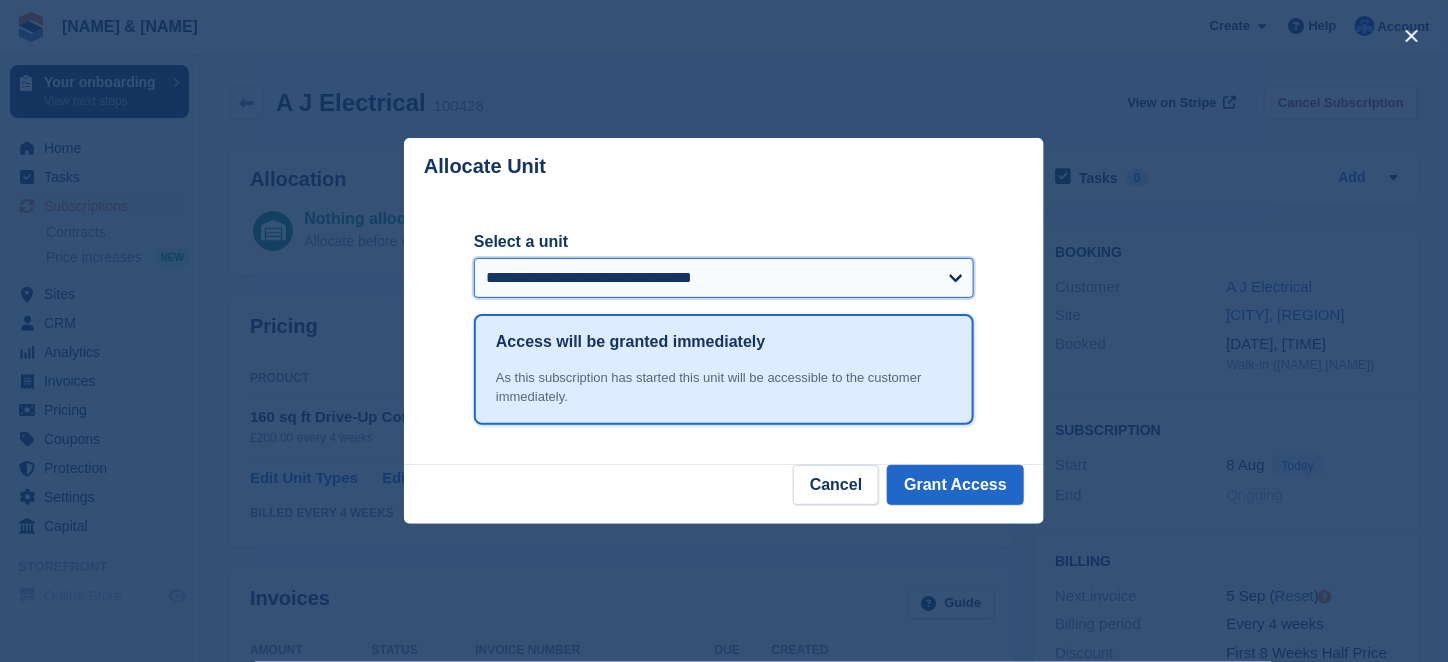 click on "**********" at bounding box center [724, 278] 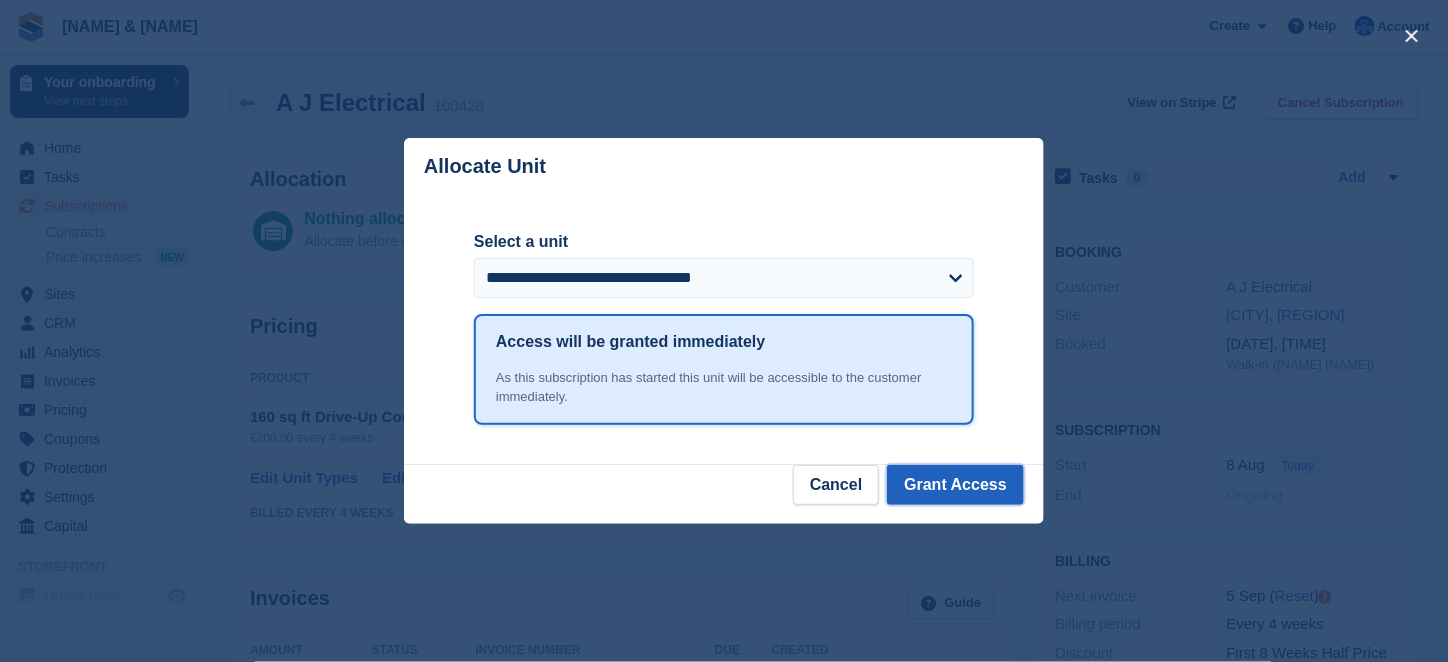 click on "Grant Access" at bounding box center (955, 485) 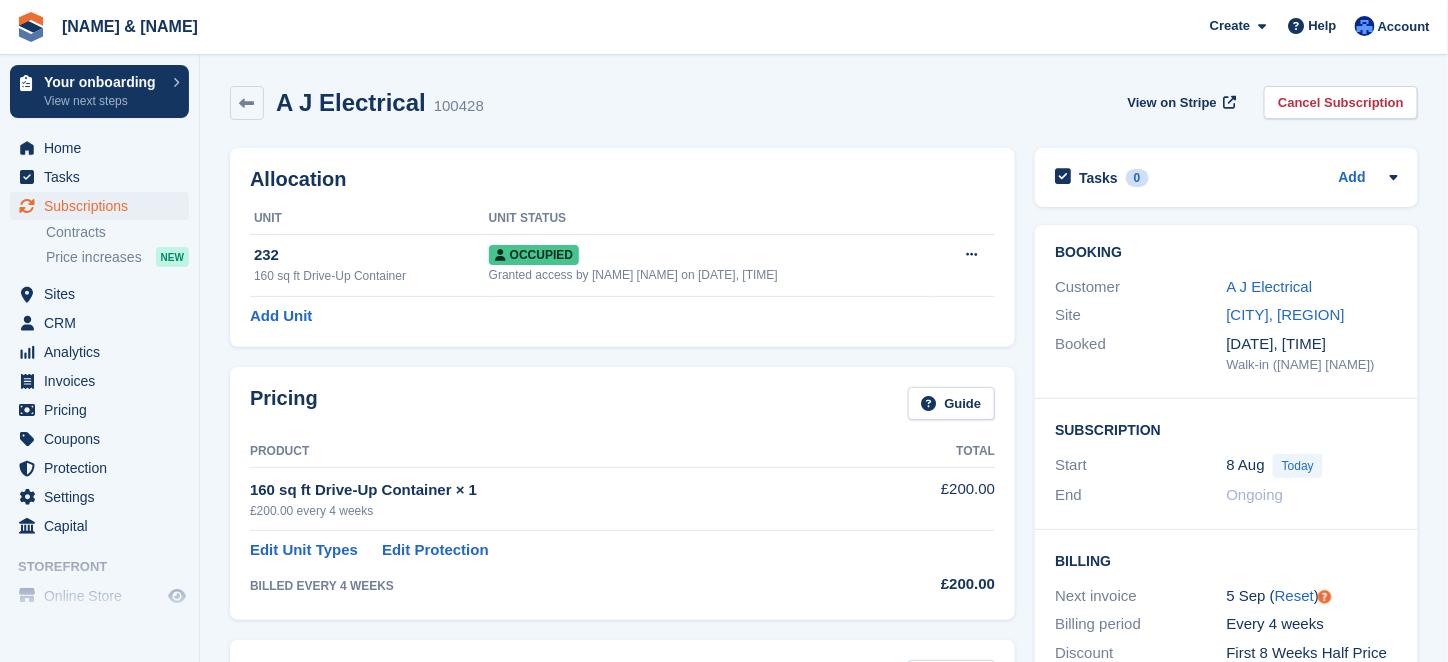 scroll, scrollTop: 200, scrollLeft: 0, axis: vertical 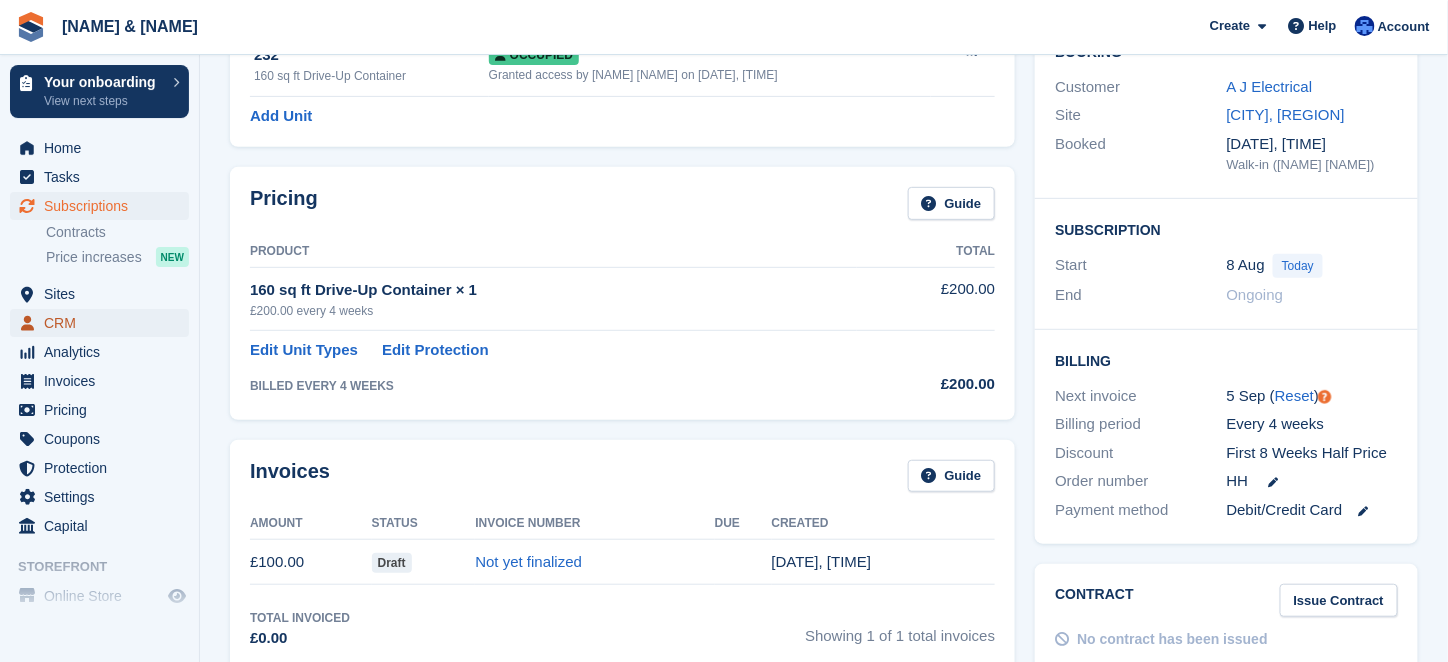 click on "CRM" at bounding box center (104, 323) 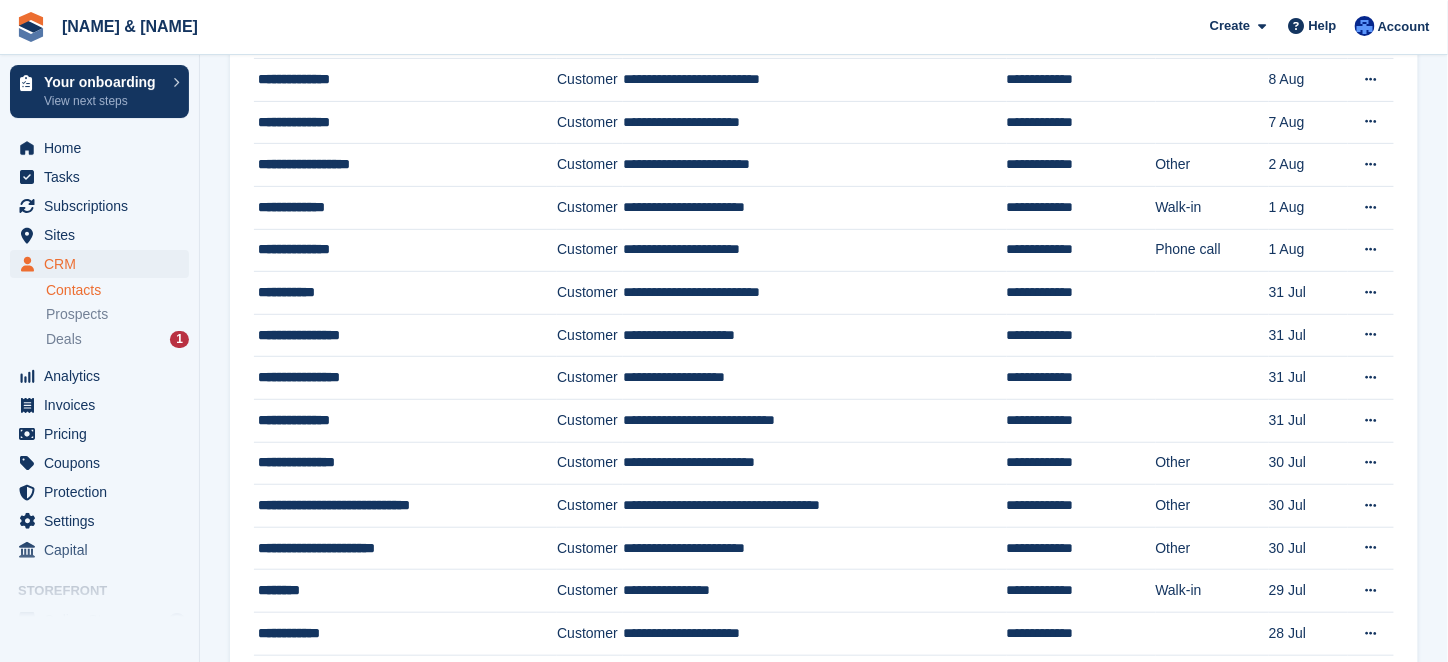 scroll, scrollTop: 0, scrollLeft: 0, axis: both 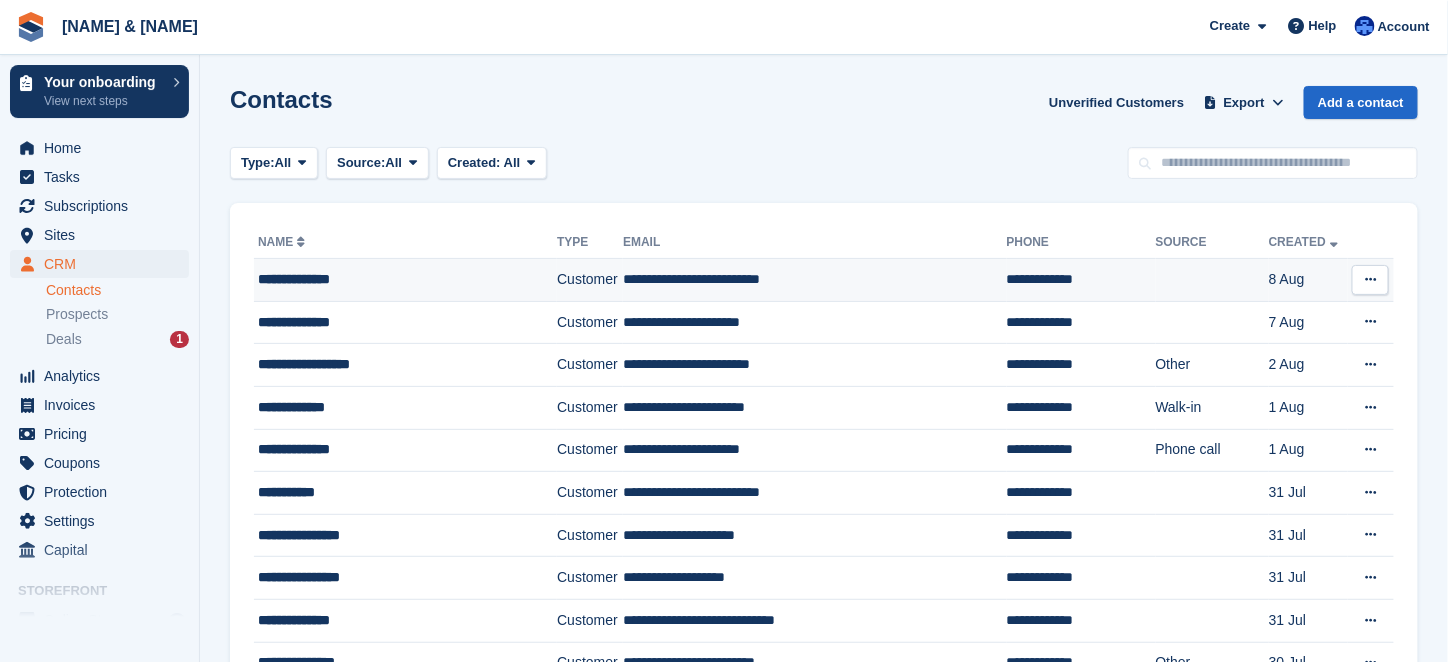 click on "**********" at bounding box center (395, 279) 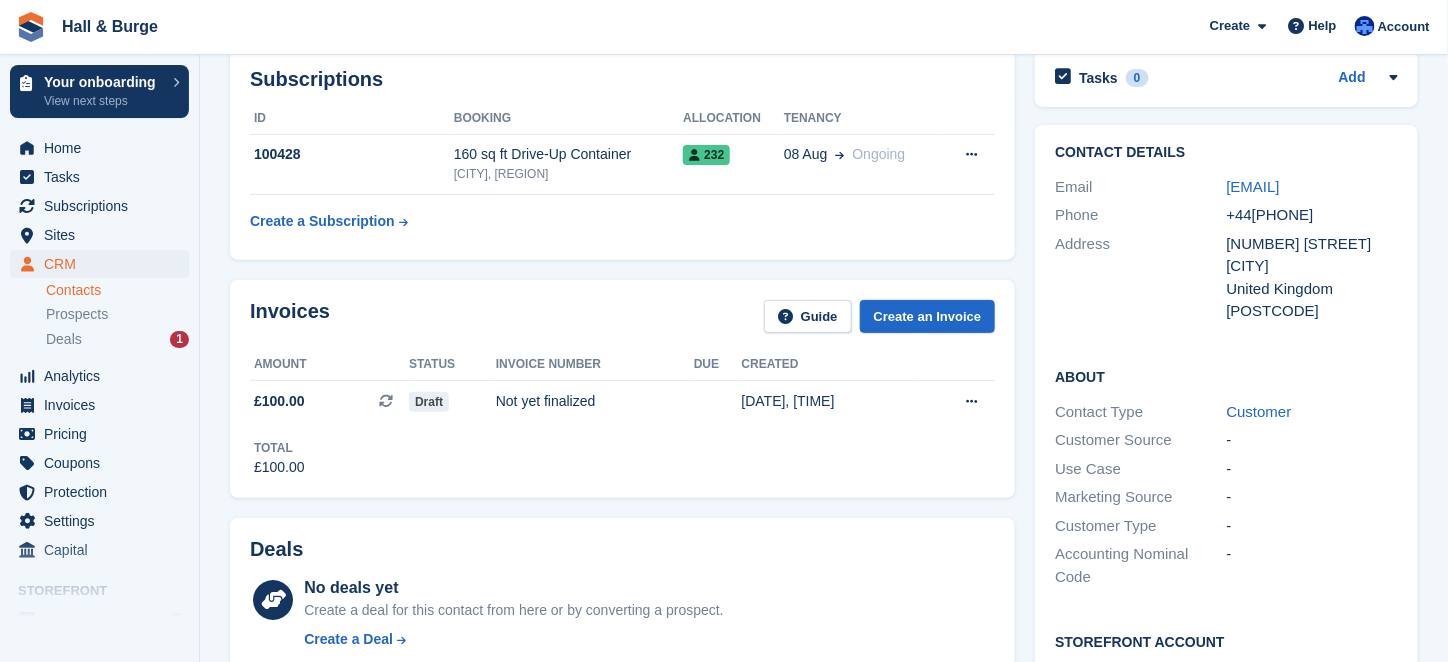 scroll, scrollTop: 0, scrollLeft: 0, axis: both 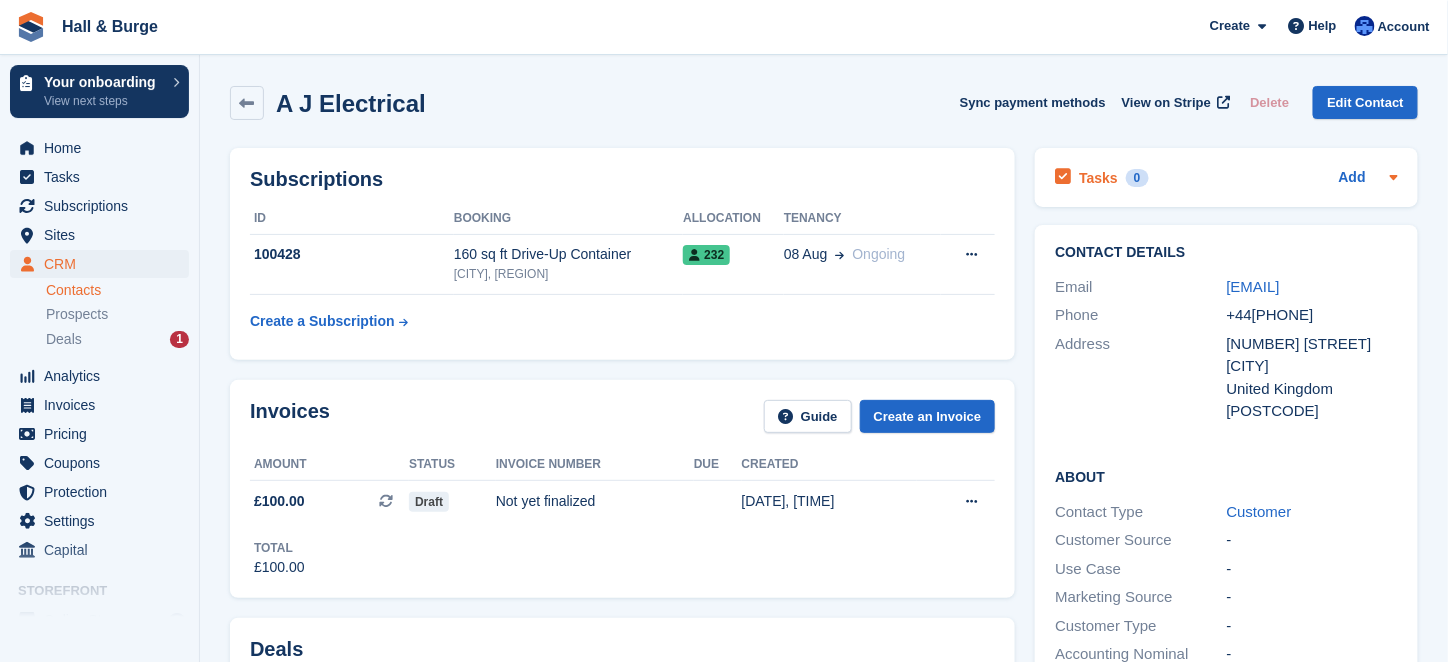 click 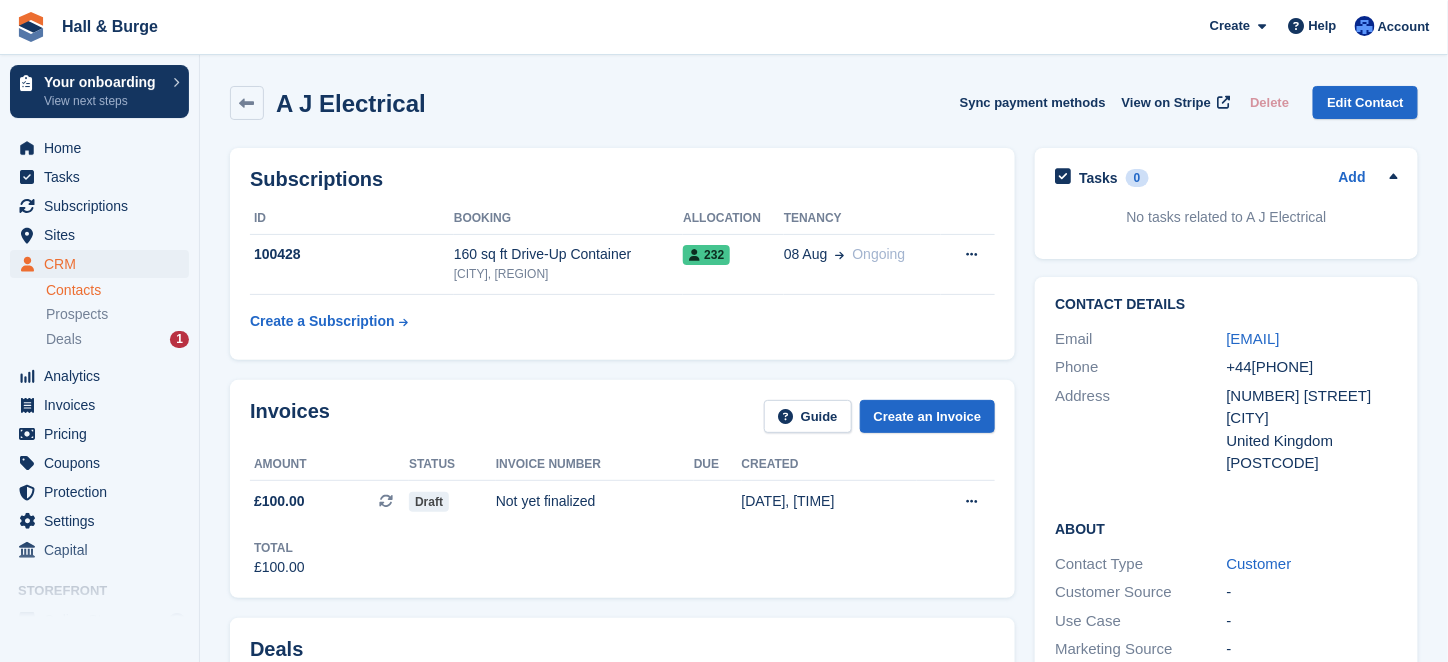 click 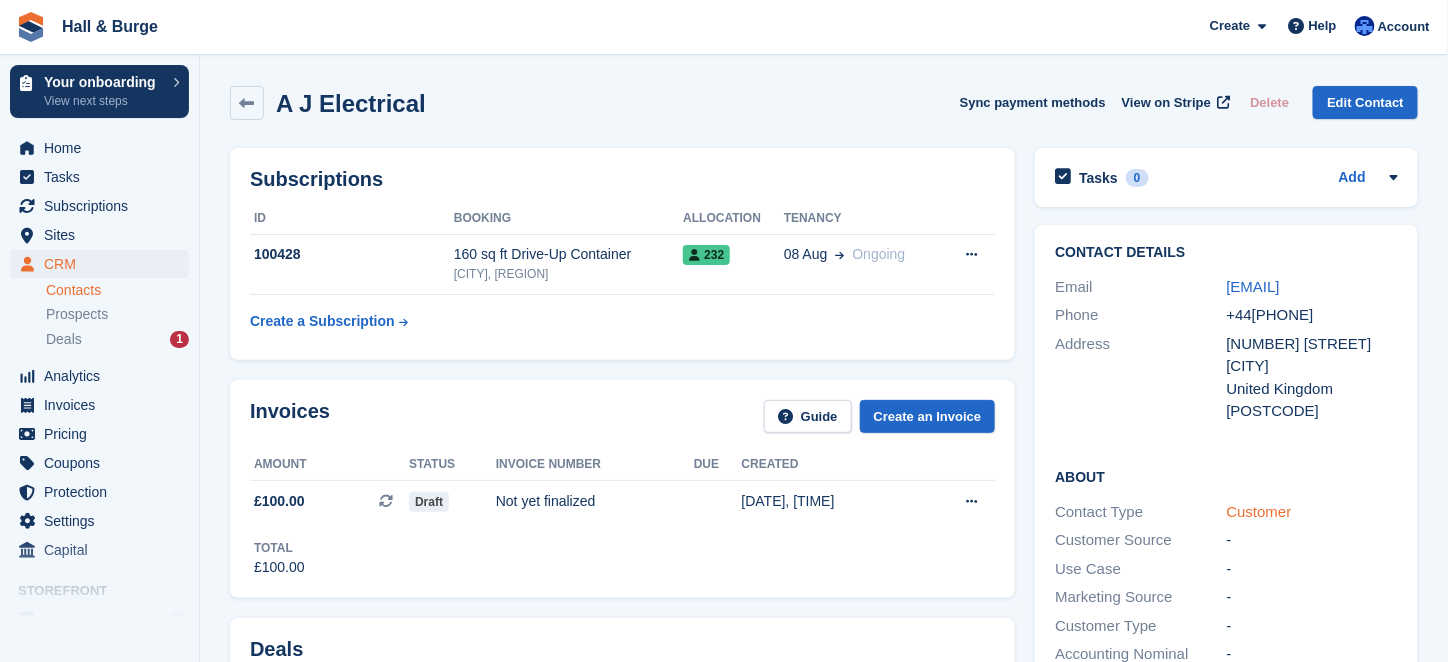 click on "Customer" at bounding box center [1259, 511] 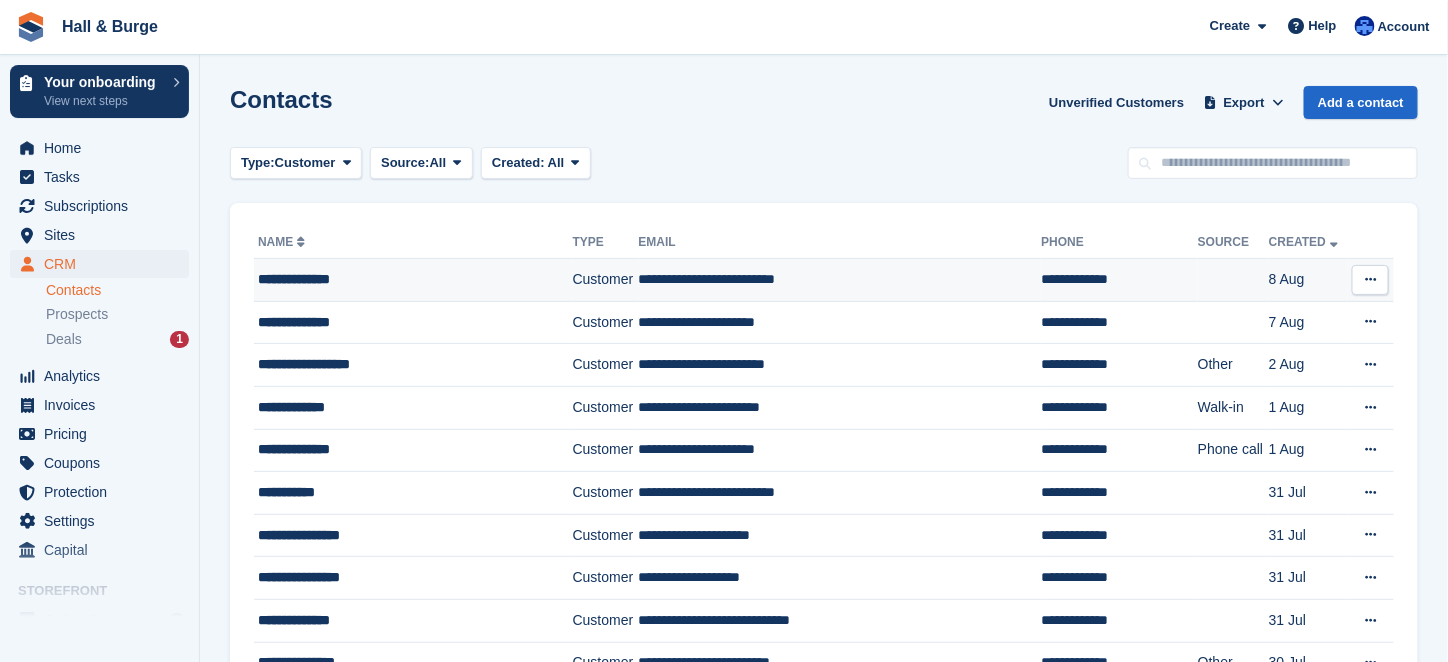 click on "**********" at bounding box center (413, 280) 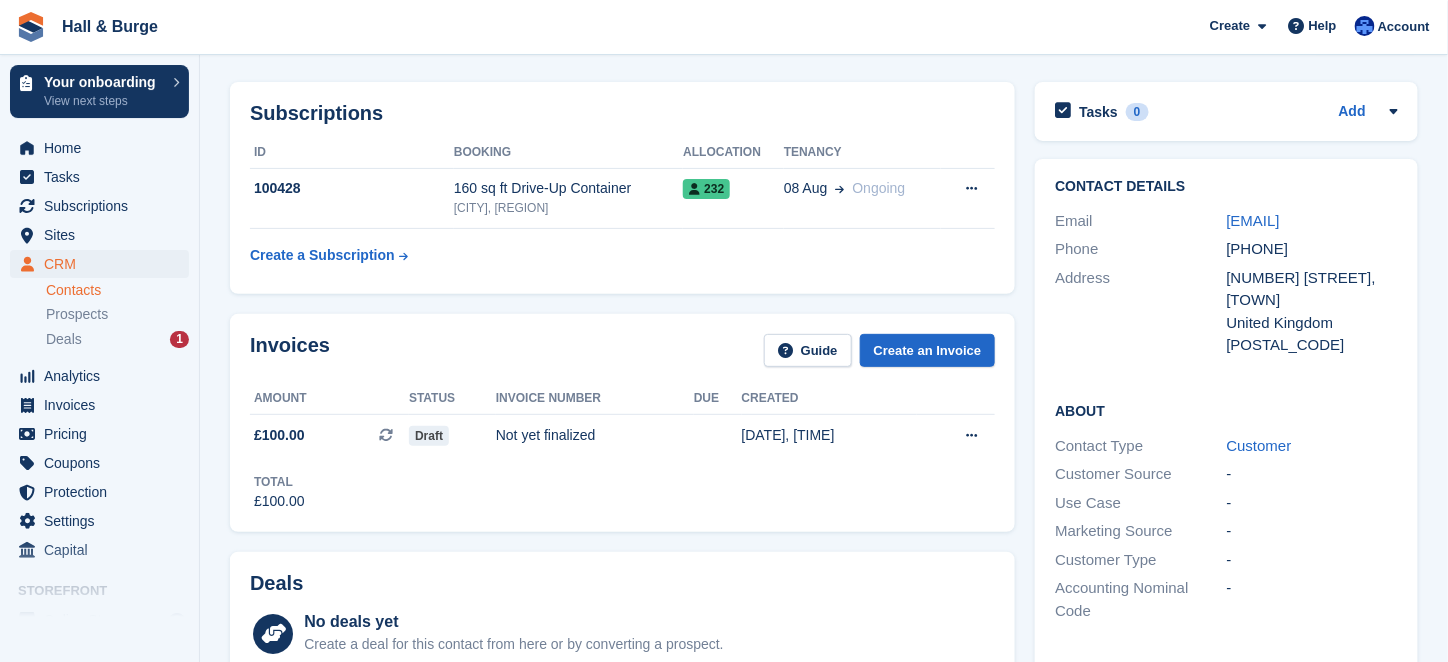 scroll, scrollTop: 0, scrollLeft: 0, axis: both 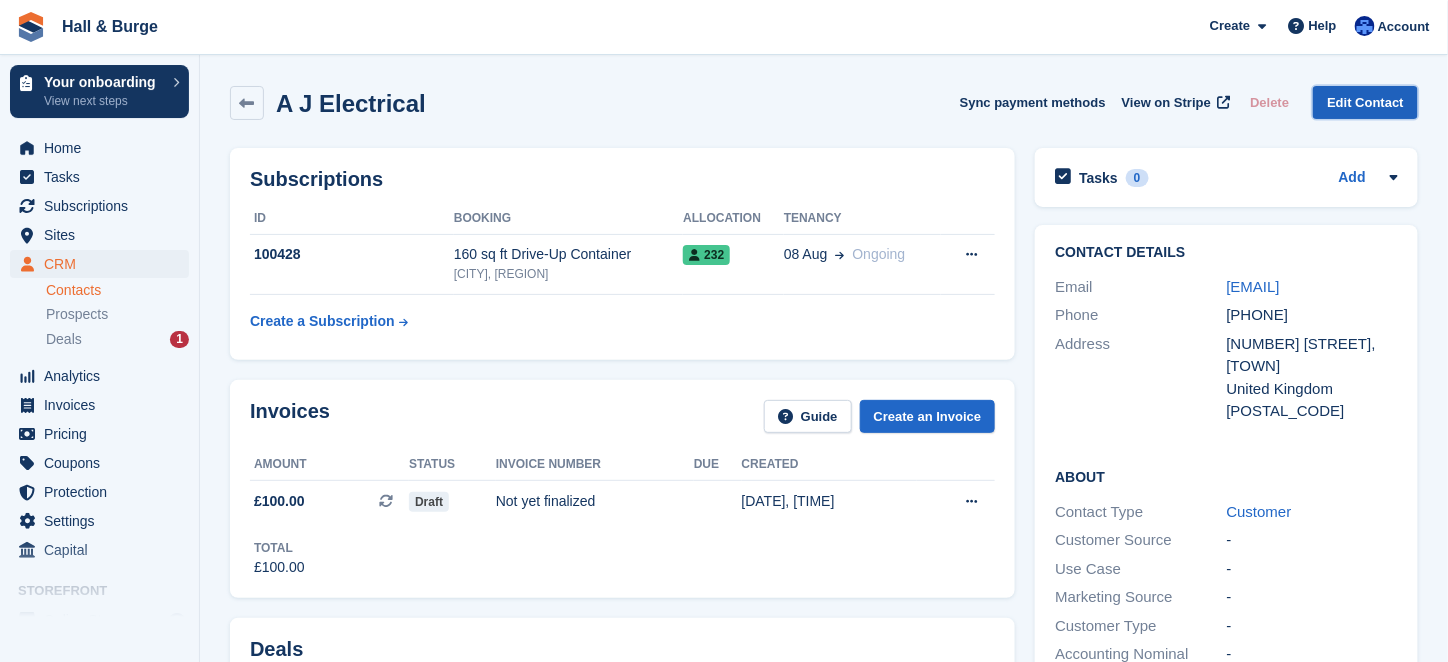 click on "Edit Contact" at bounding box center [1365, 102] 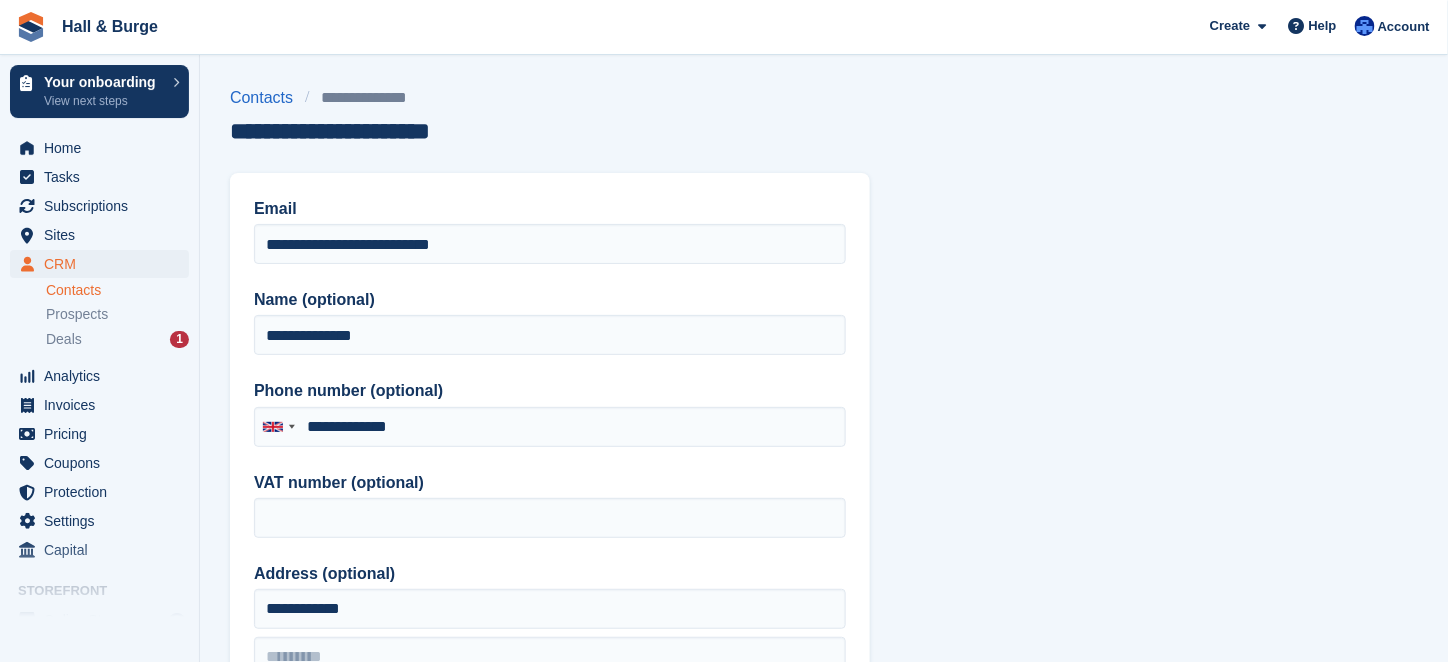type on "**********" 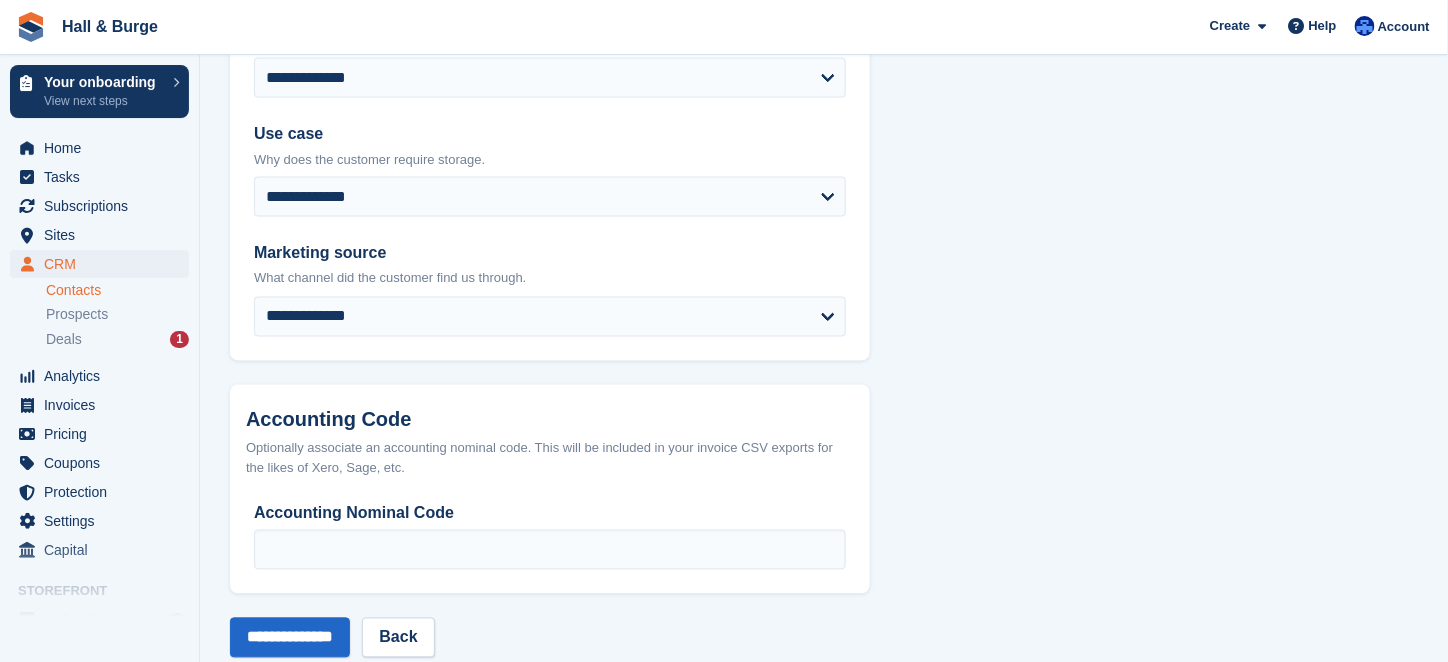 scroll, scrollTop: 1041, scrollLeft: 0, axis: vertical 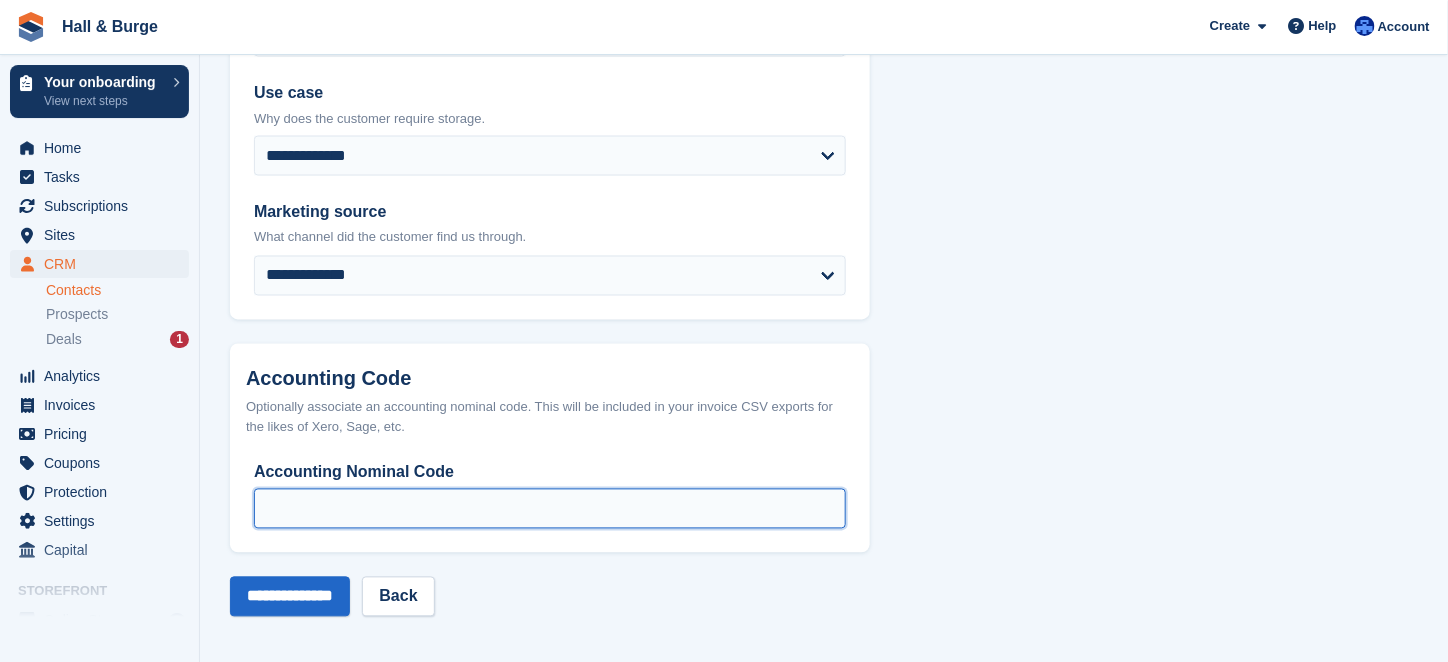 click on "Accounting Nominal Code" at bounding box center (550, 509) 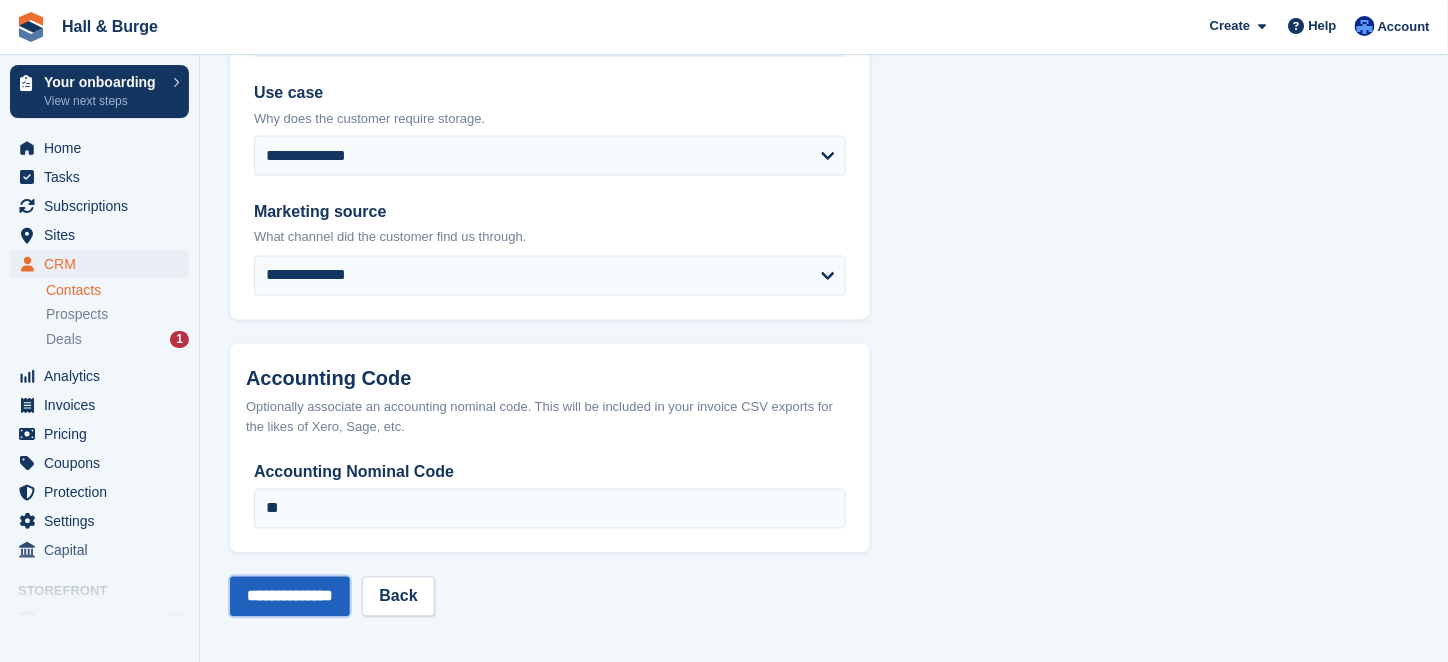 click on "**********" at bounding box center (290, 597) 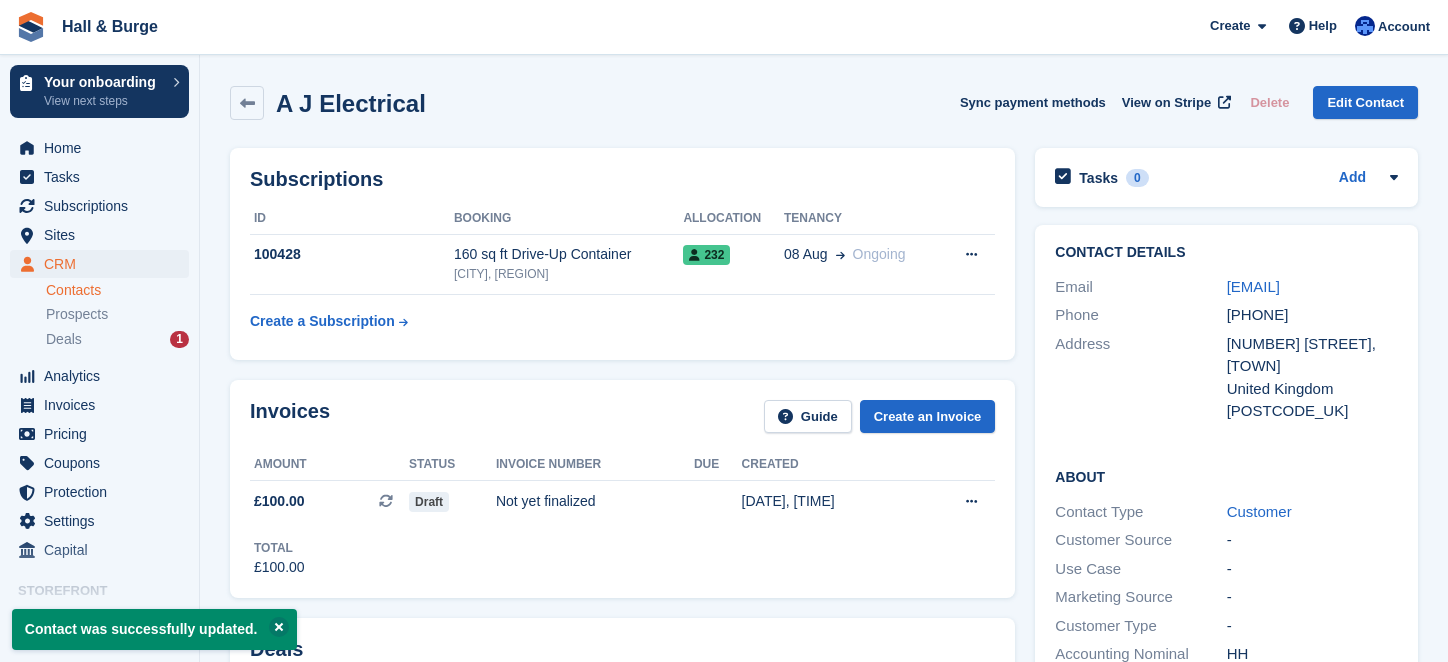 scroll, scrollTop: 0, scrollLeft: 0, axis: both 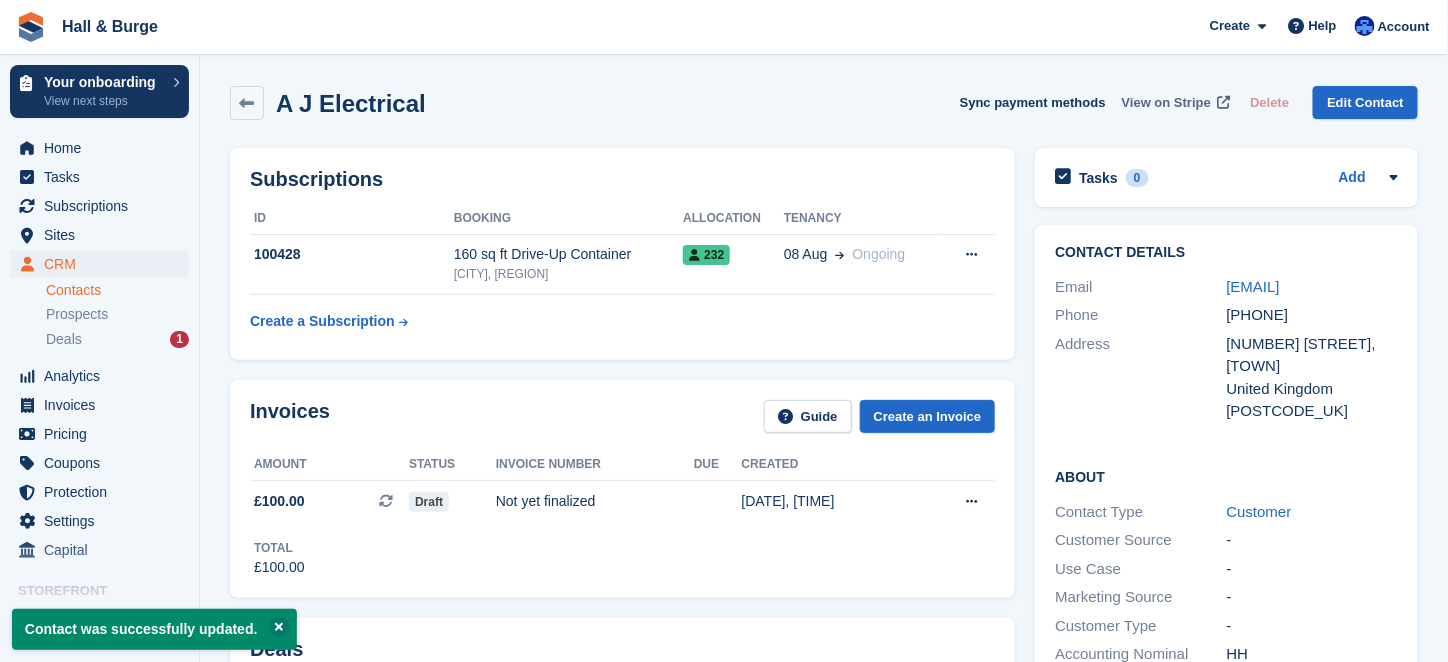 click on "View on Stripe" at bounding box center [1166, 103] 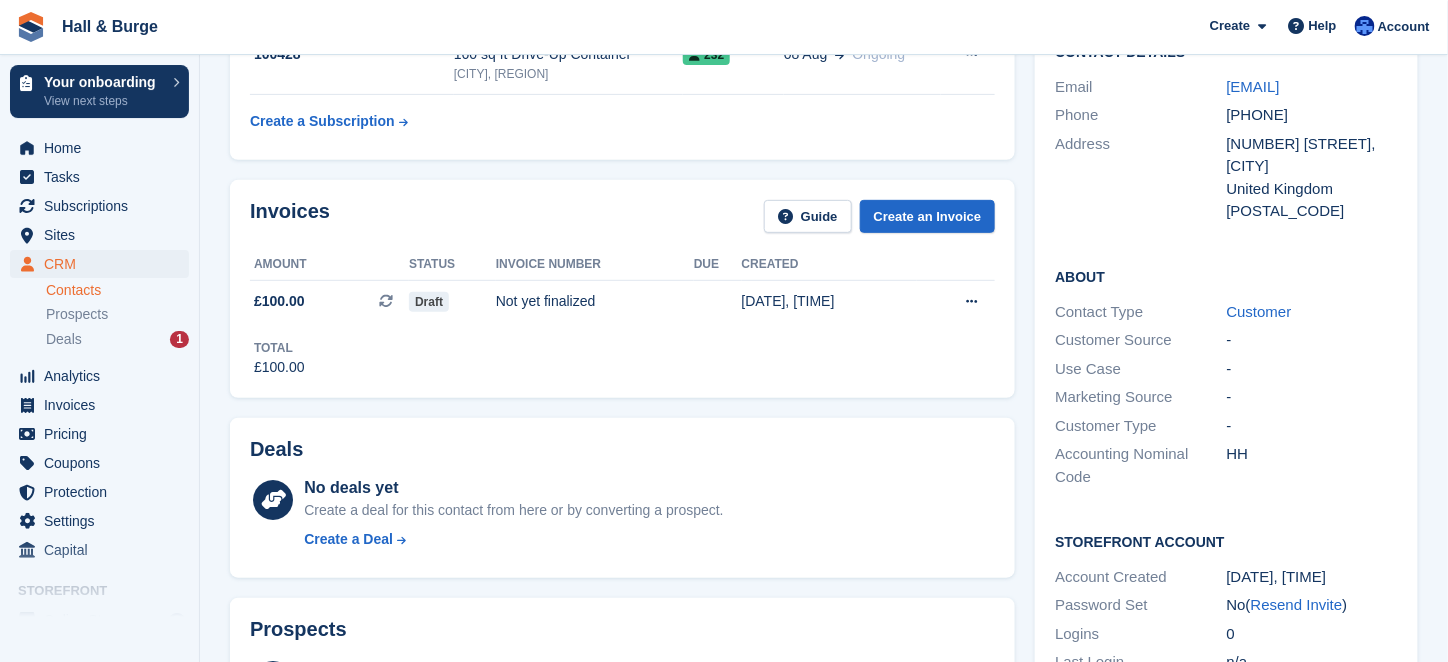scroll, scrollTop: 0, scrollLeft: 0, axis: both 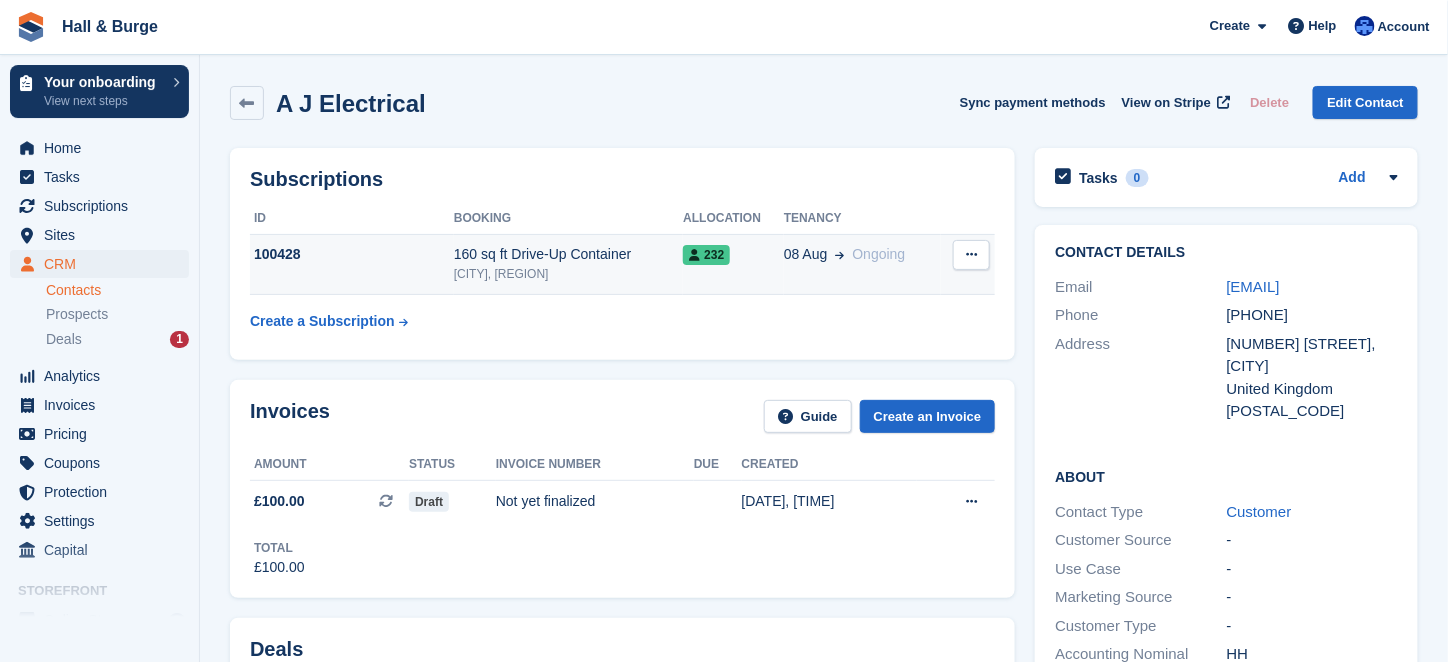click on "[CITY], [REGION]" at bounding box center [568, 274] 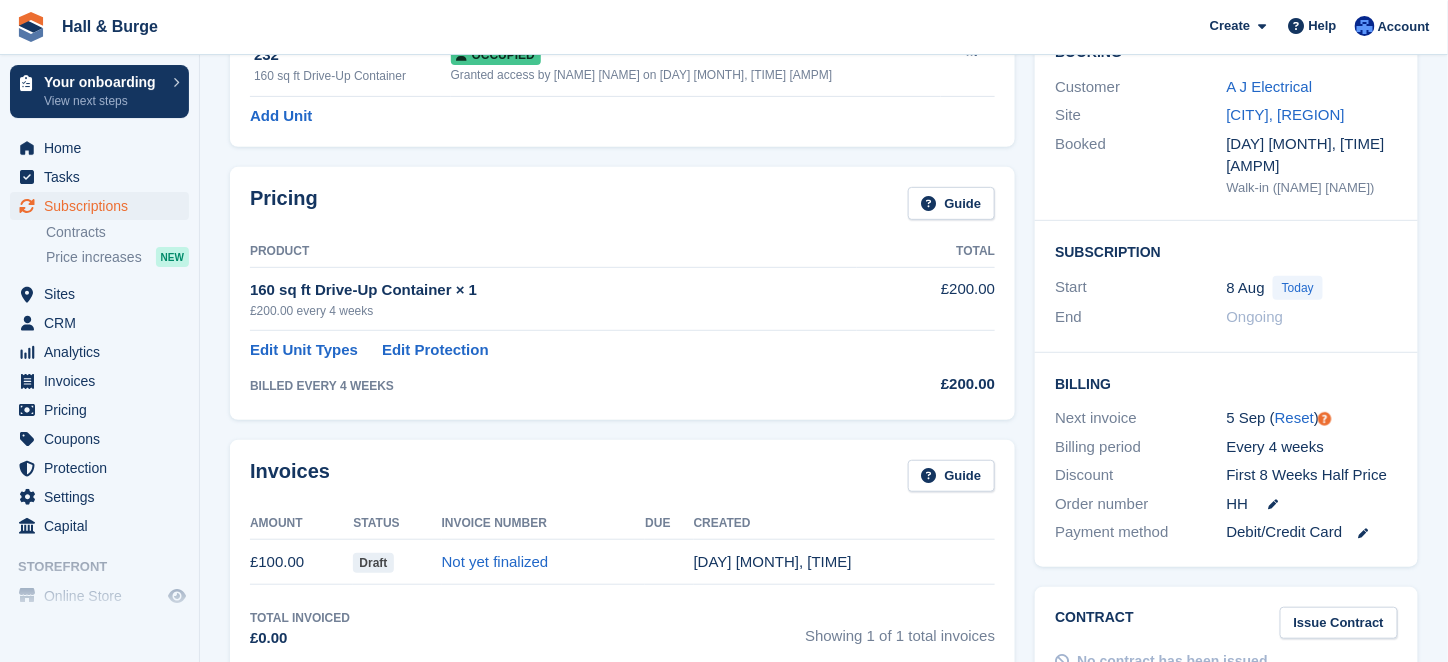 scroll, scrollTop: 300, scrollLeft: 0, axis: vertical 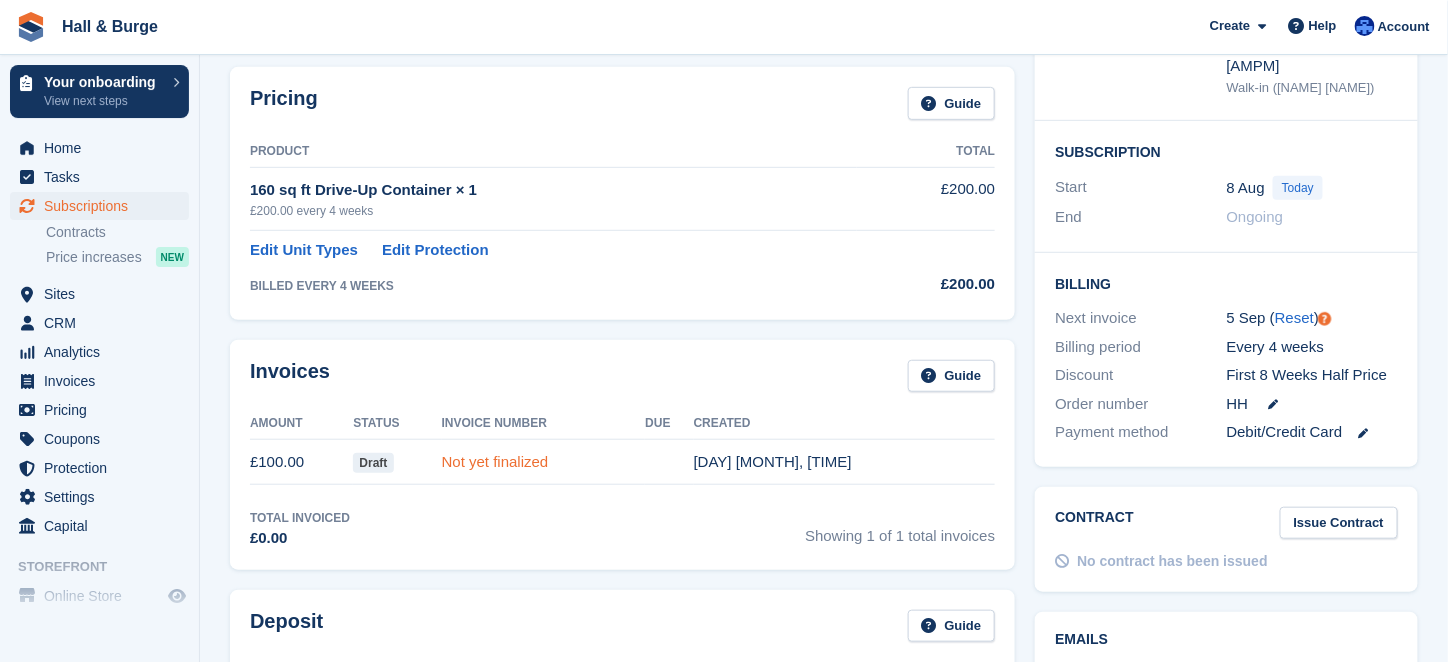 click on "Not yet finalized" at bounding box center [495, 461] 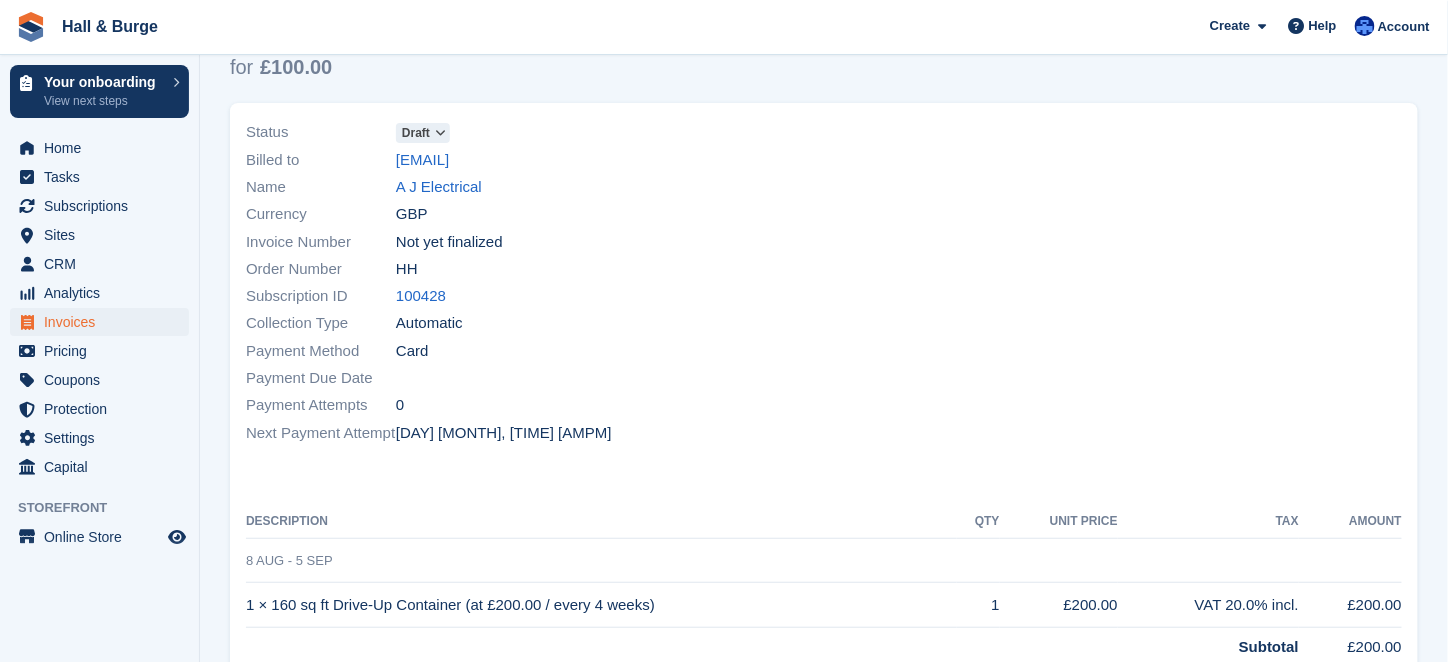 scroll, scrollTop: 0, scrollLeft: 0, axis: both 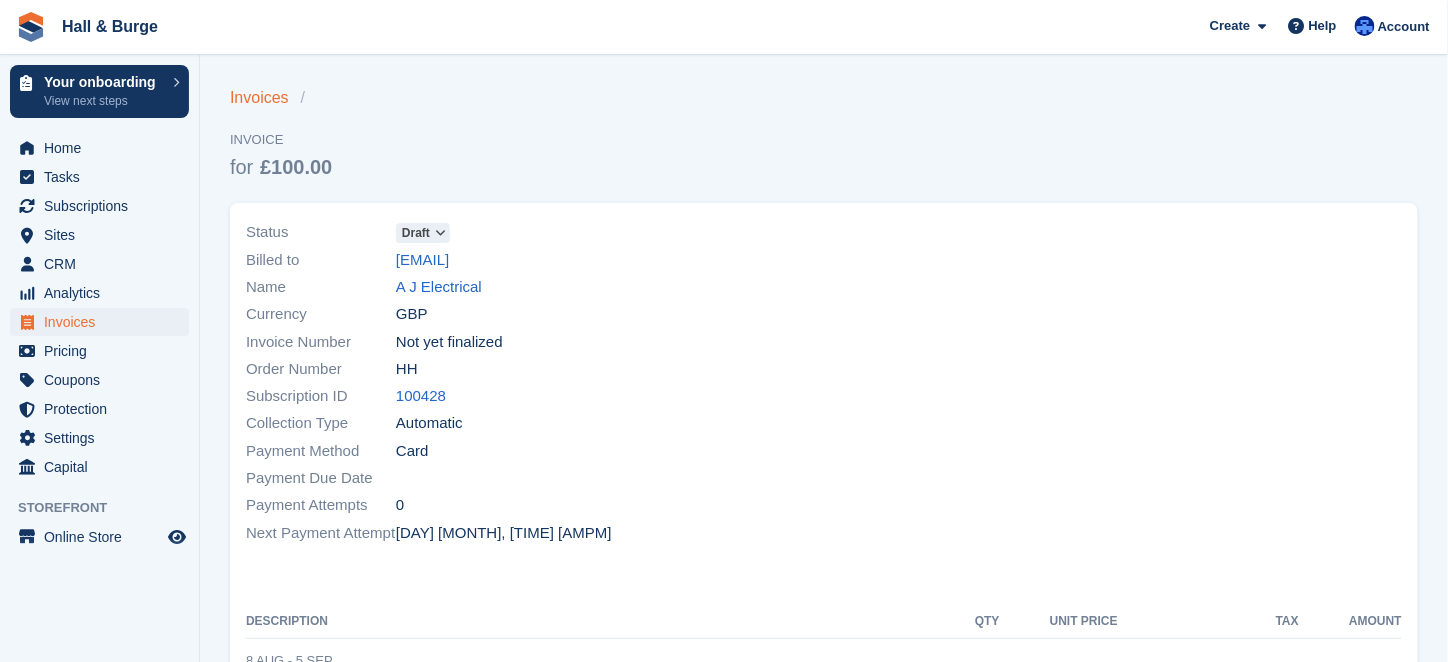 click on "Invoices" at bounding box center [265, 98] 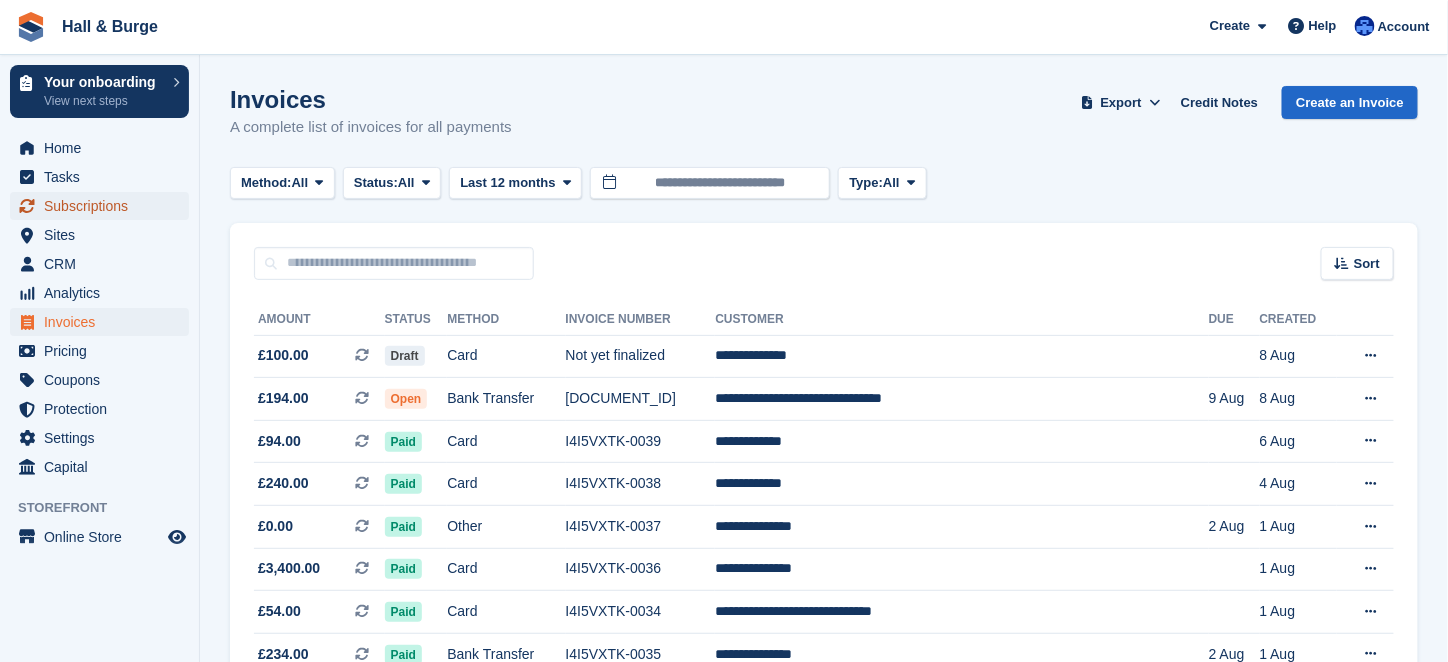 click on "Subscriptions" at bounding box center (104, 206) 